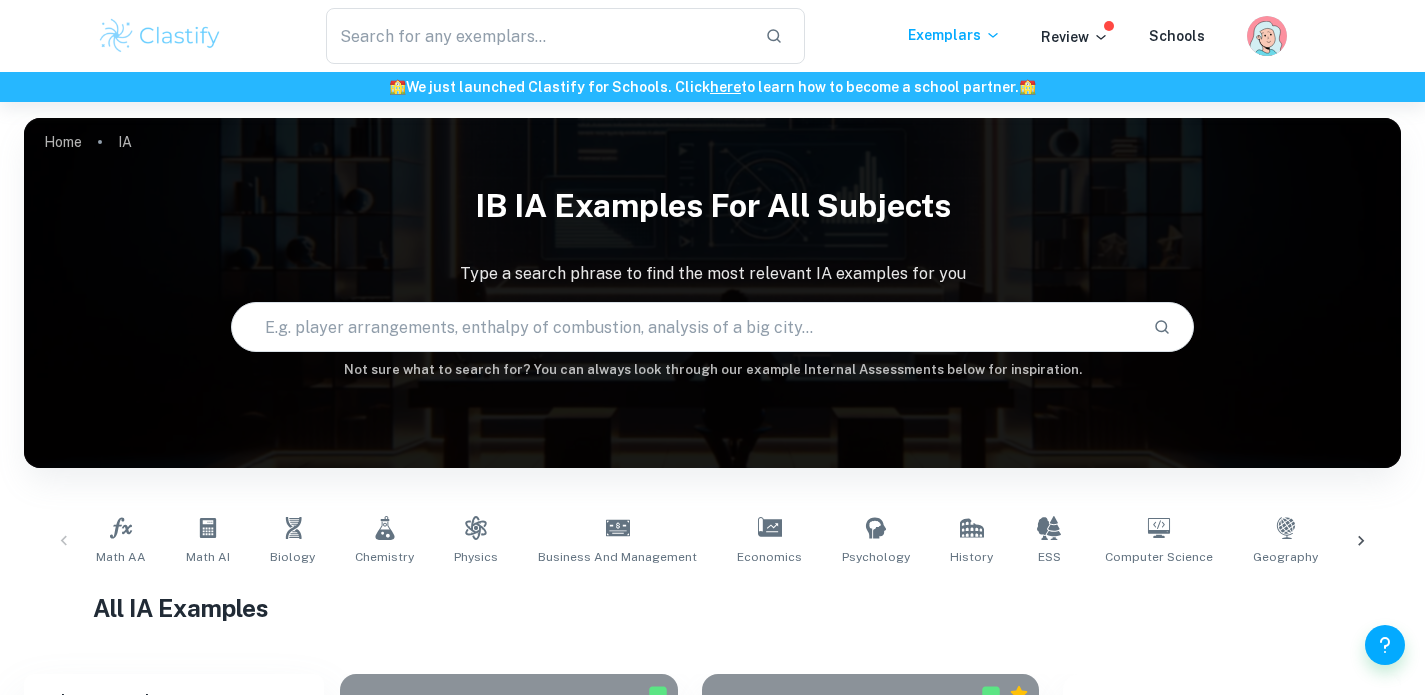 scroll, scrollTop: 0, scrollLeft: 0, axis: both 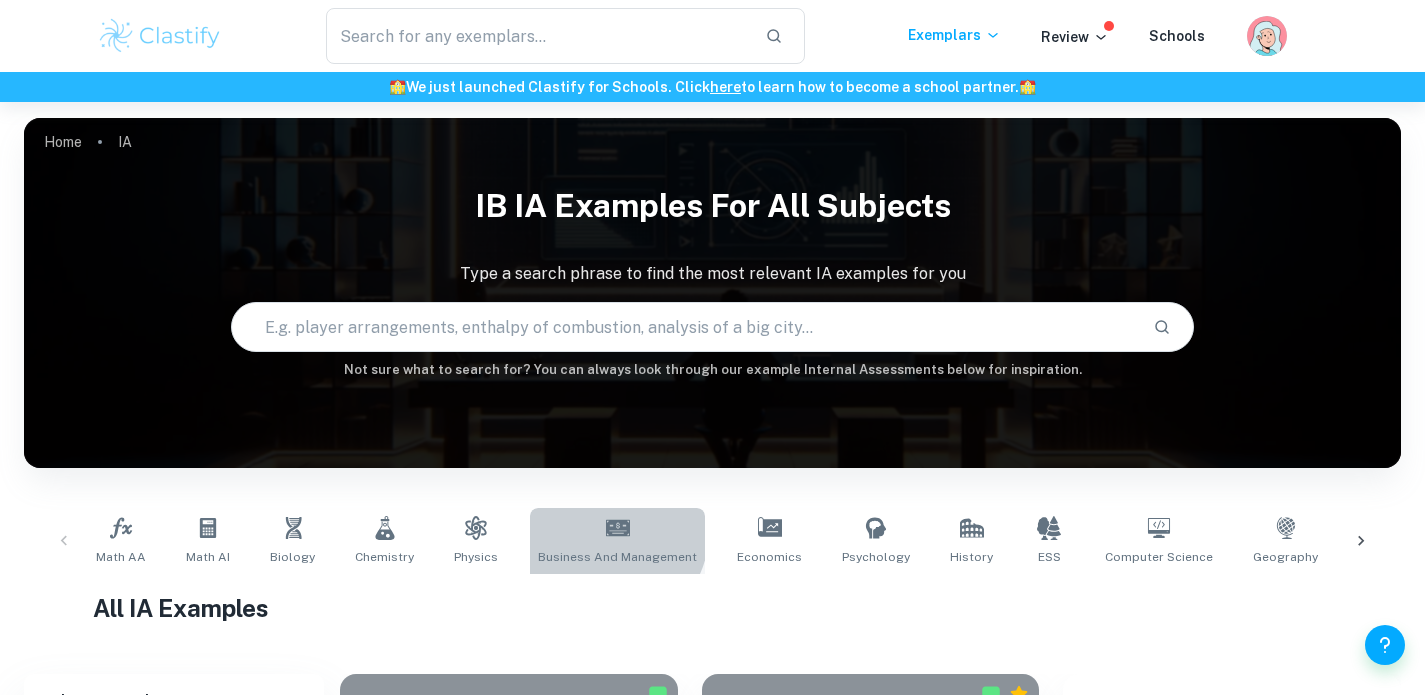 click 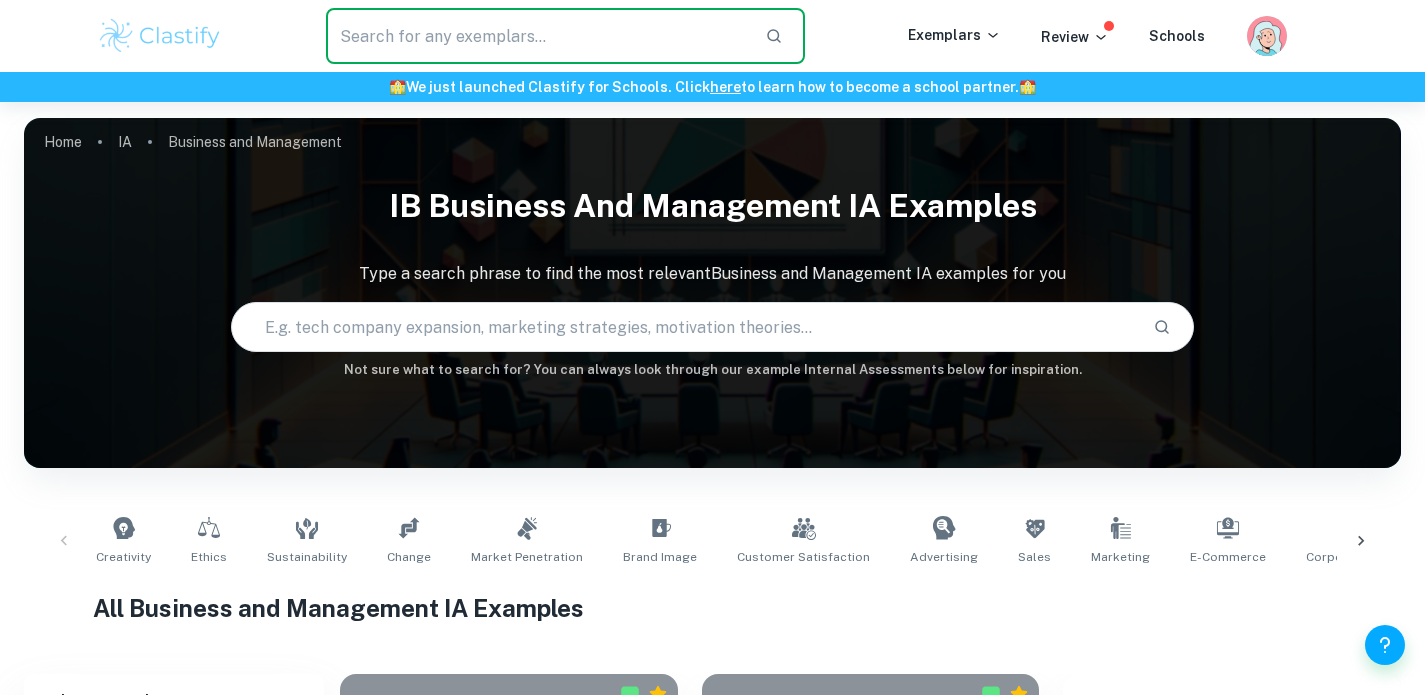 click at bounding box center [537, 36] 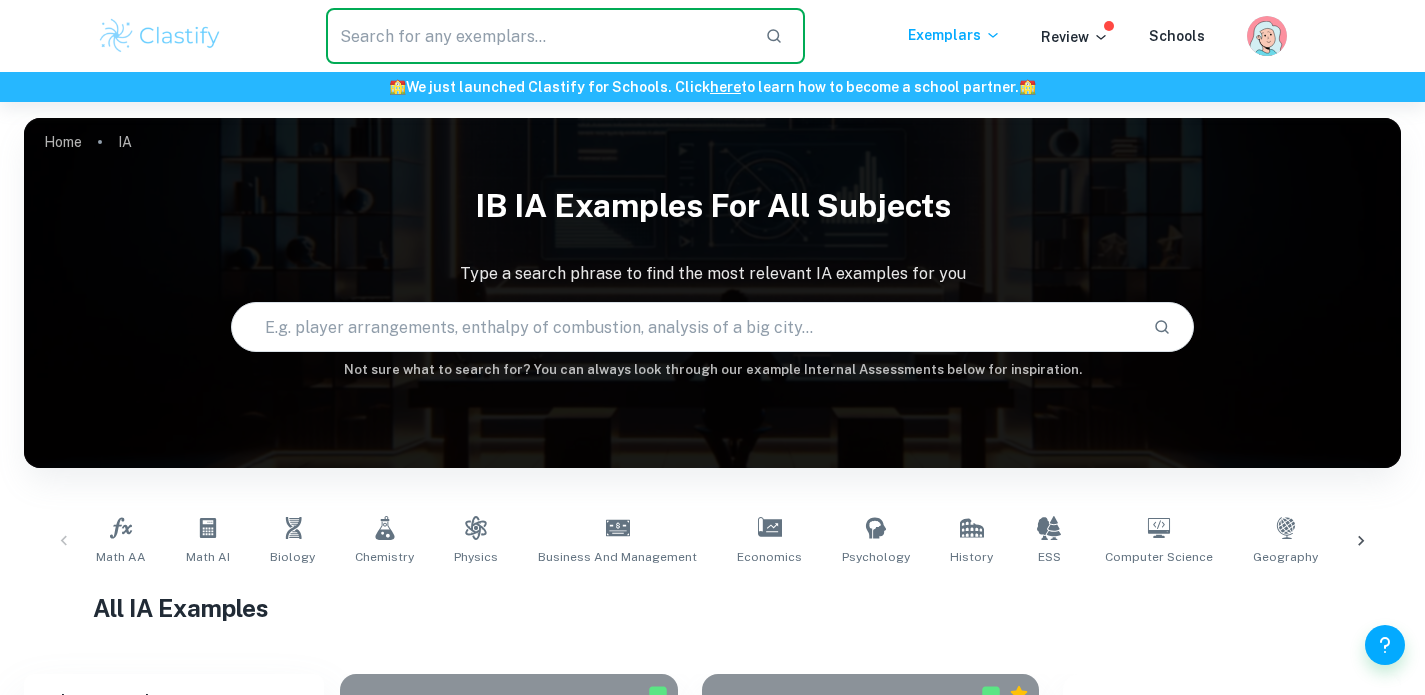 scroll, scrollTop: 0, scrollLeft: 140, axis: horizontal 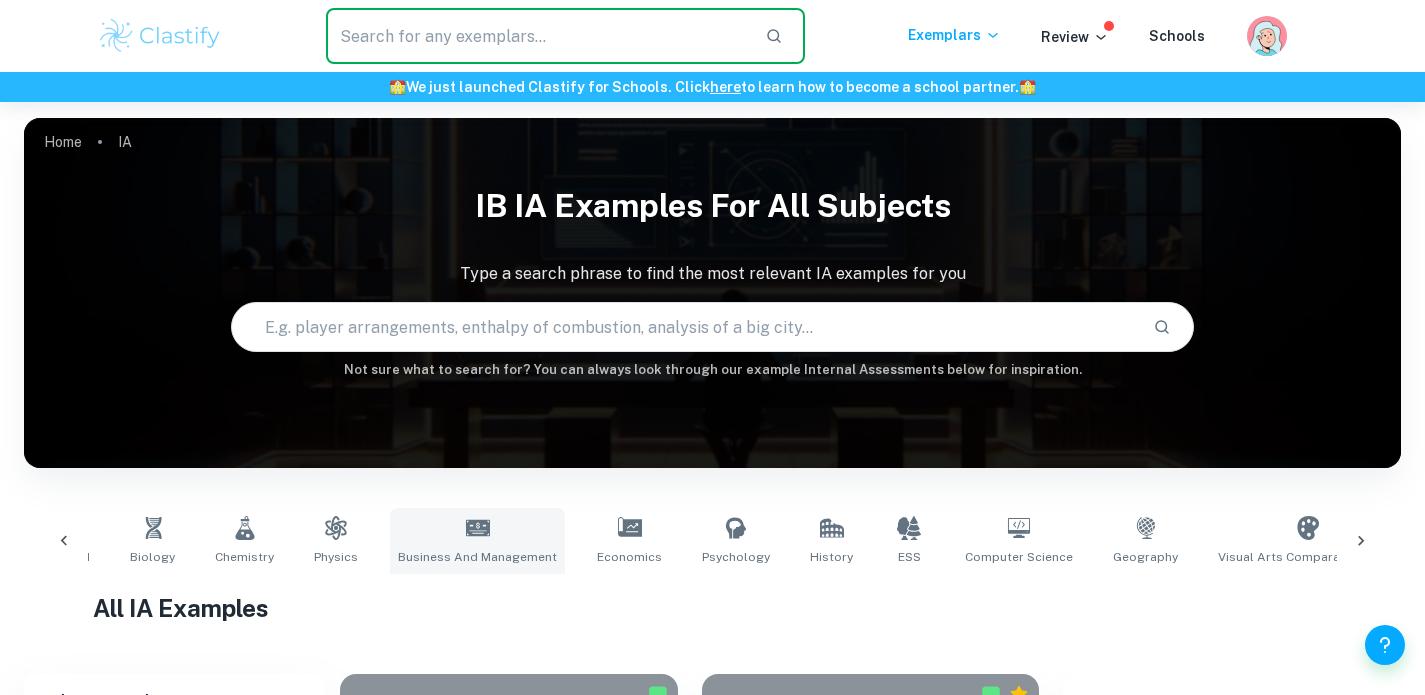 click 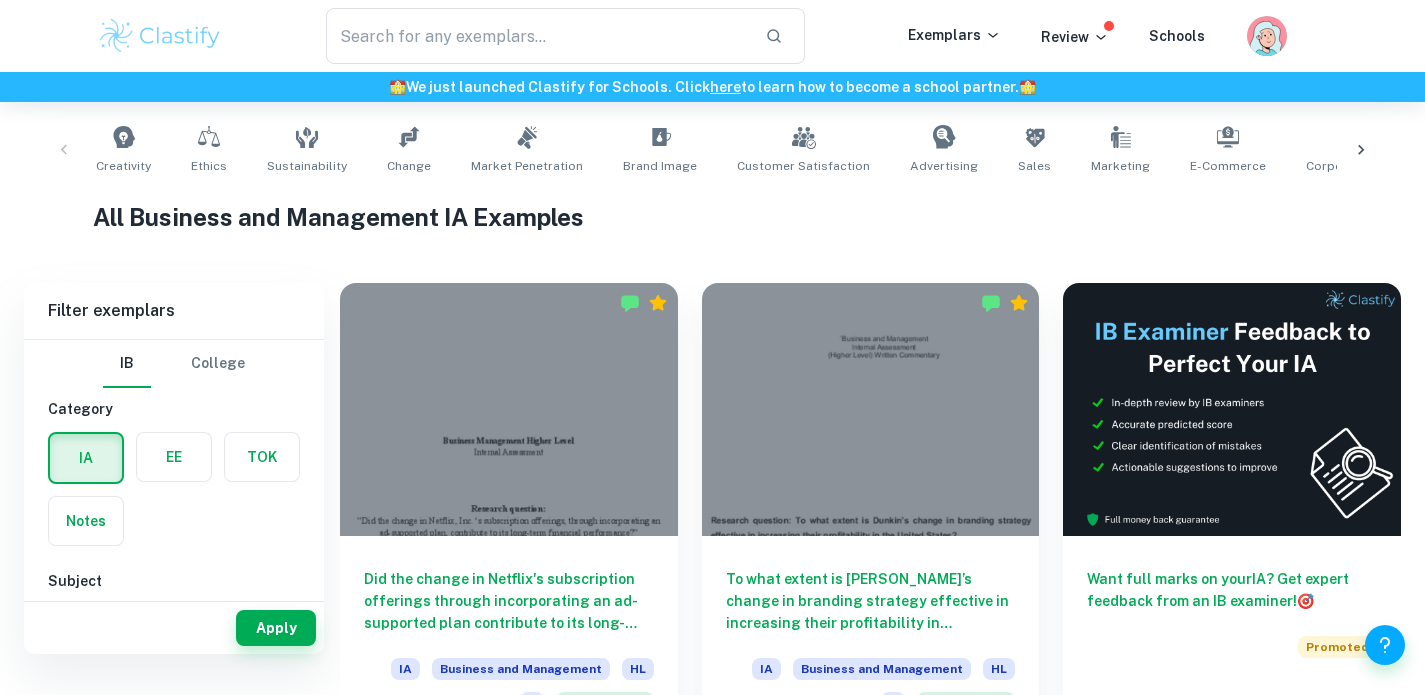 scroll, scrollTop: 393, scrollLeft: 0, axis: vertical 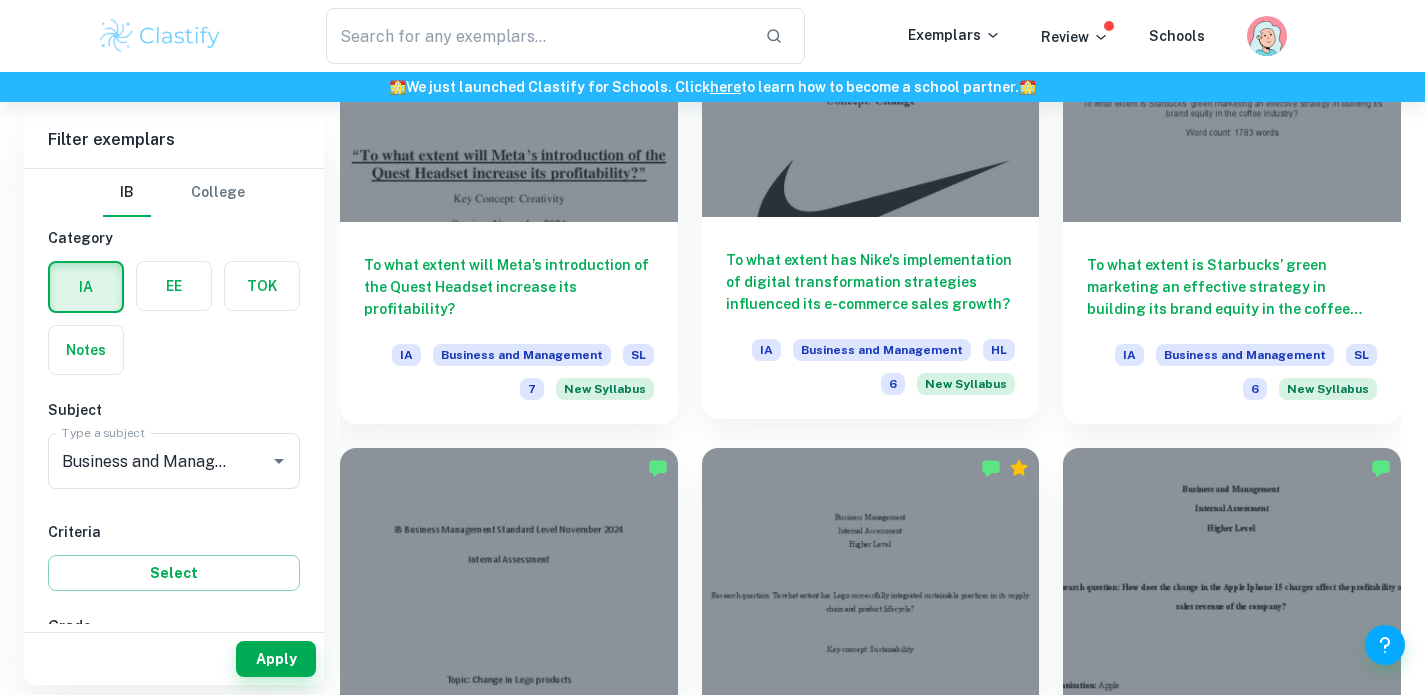 click at bounding box center (871, 90) 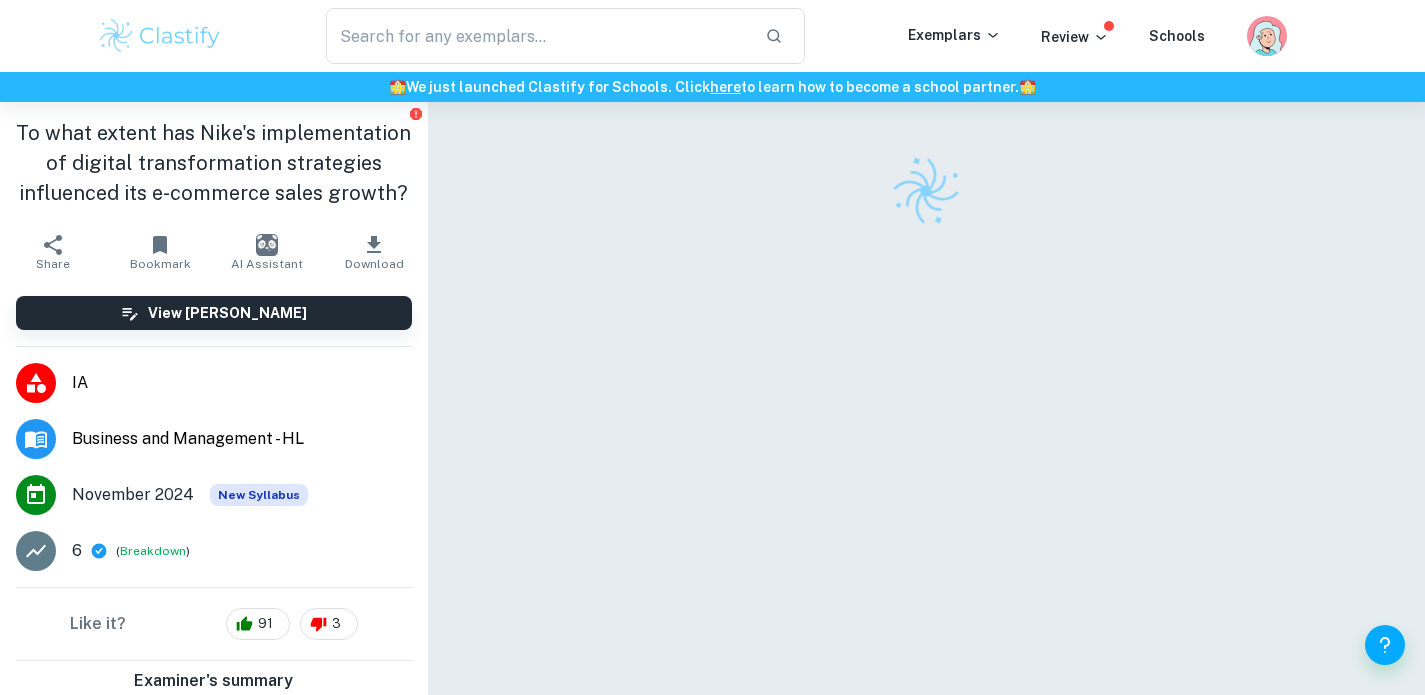 scroll, scrollTop: 55, scrollLeft: 0, axis: vertical 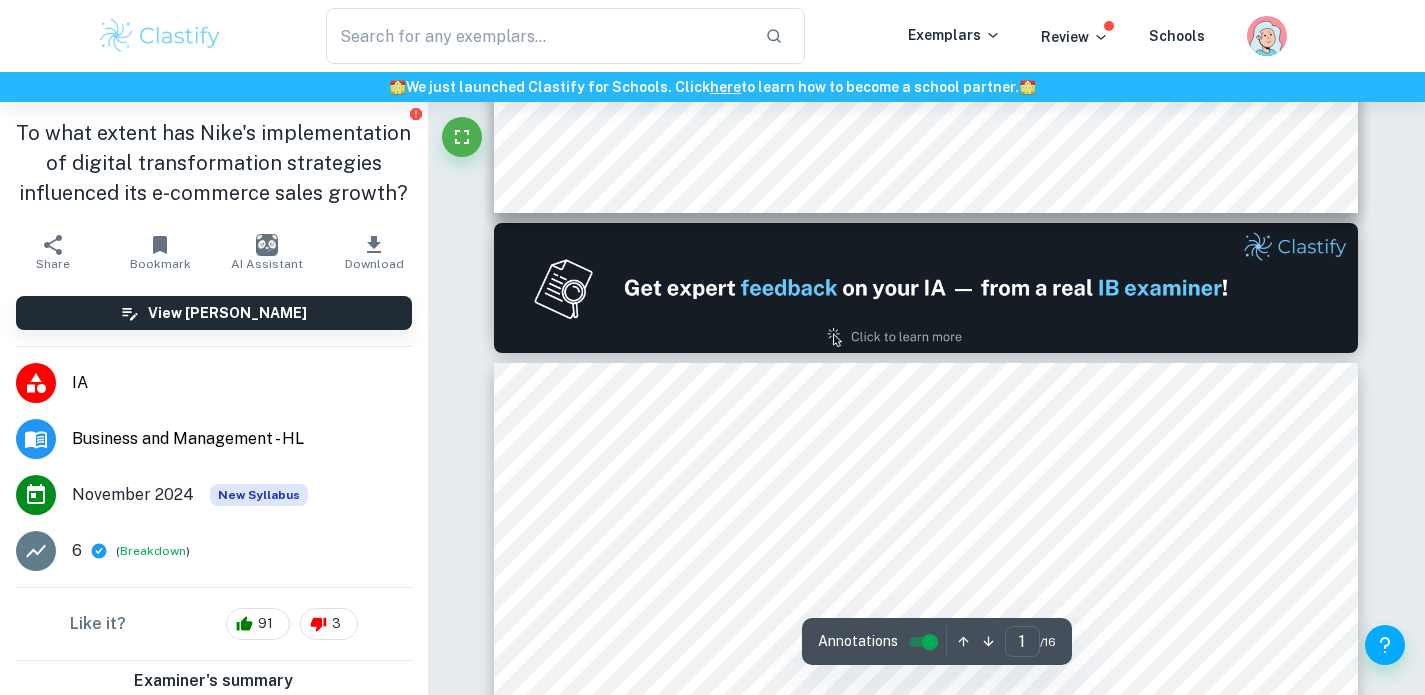 type on "2" 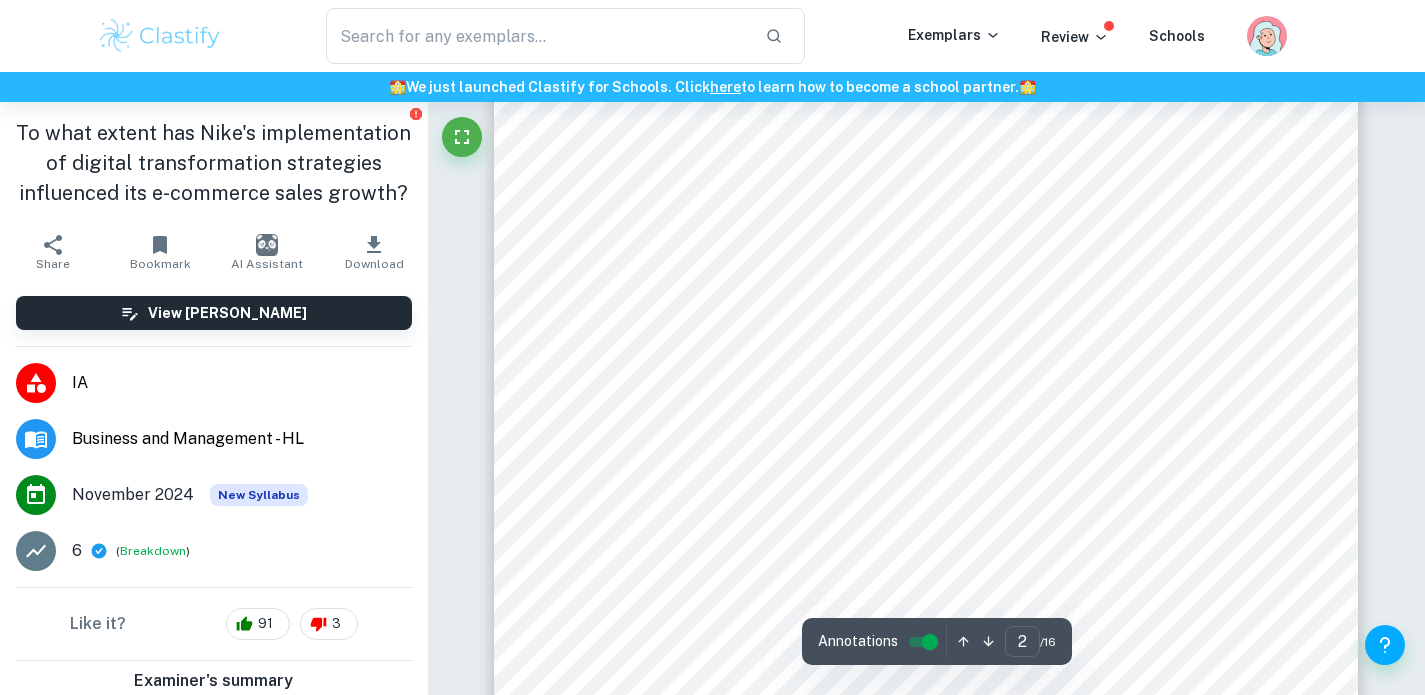 scroll, scrollTop: 1372, scrollLeft: 0, axis: vertical 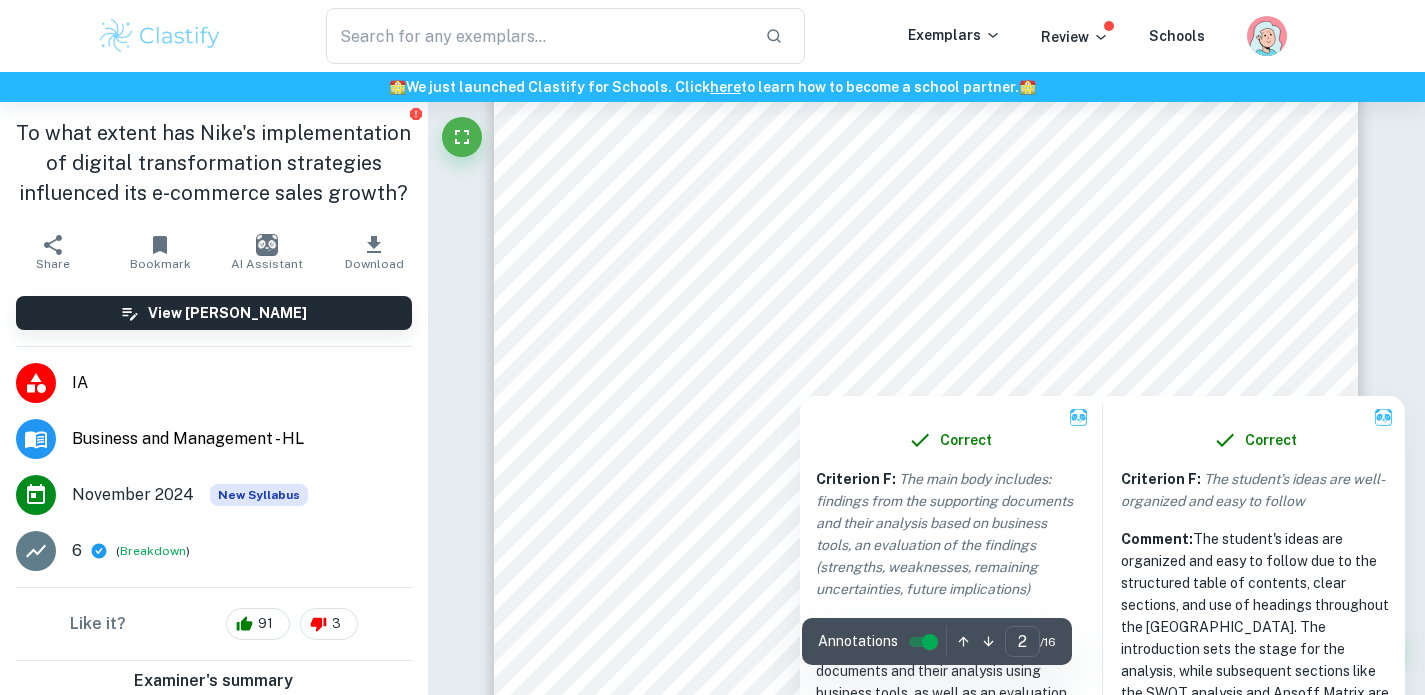 click at bounding box center (934, 331) 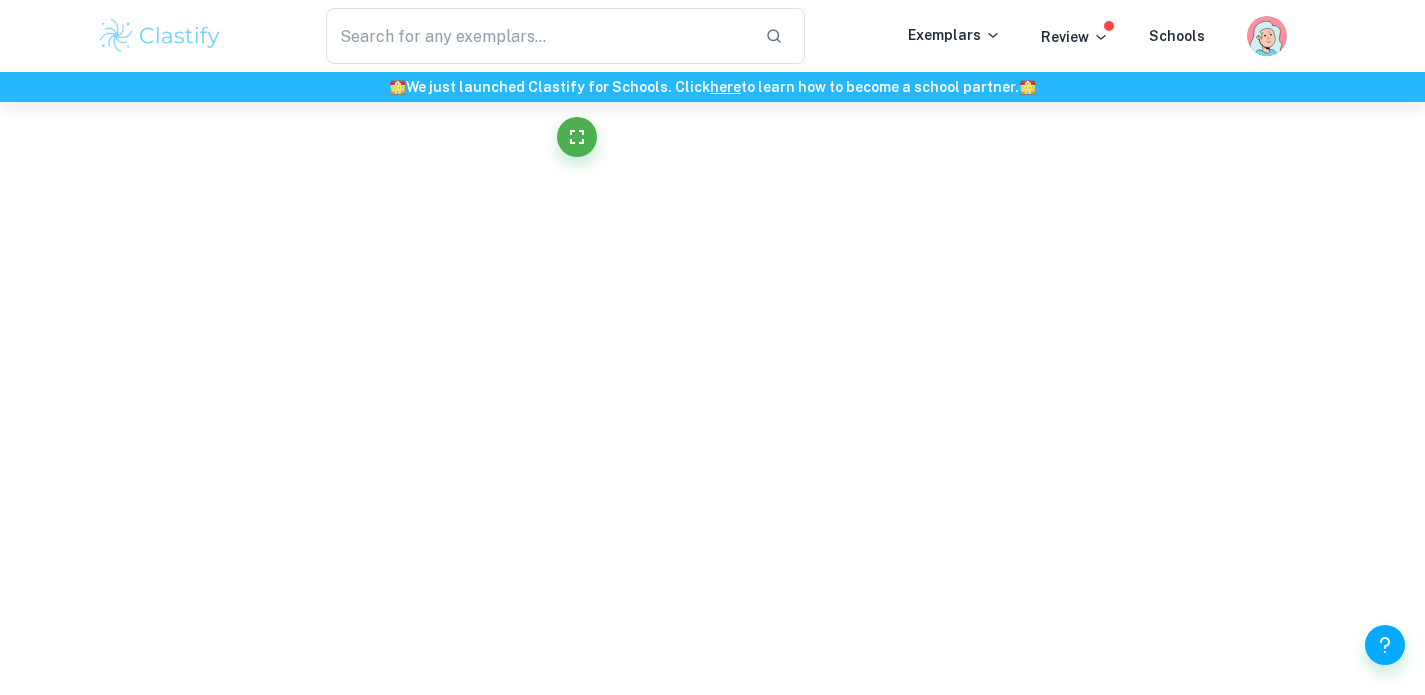 scroll, scrollTop: 4583, scrollLeft: 0, axis: vertical 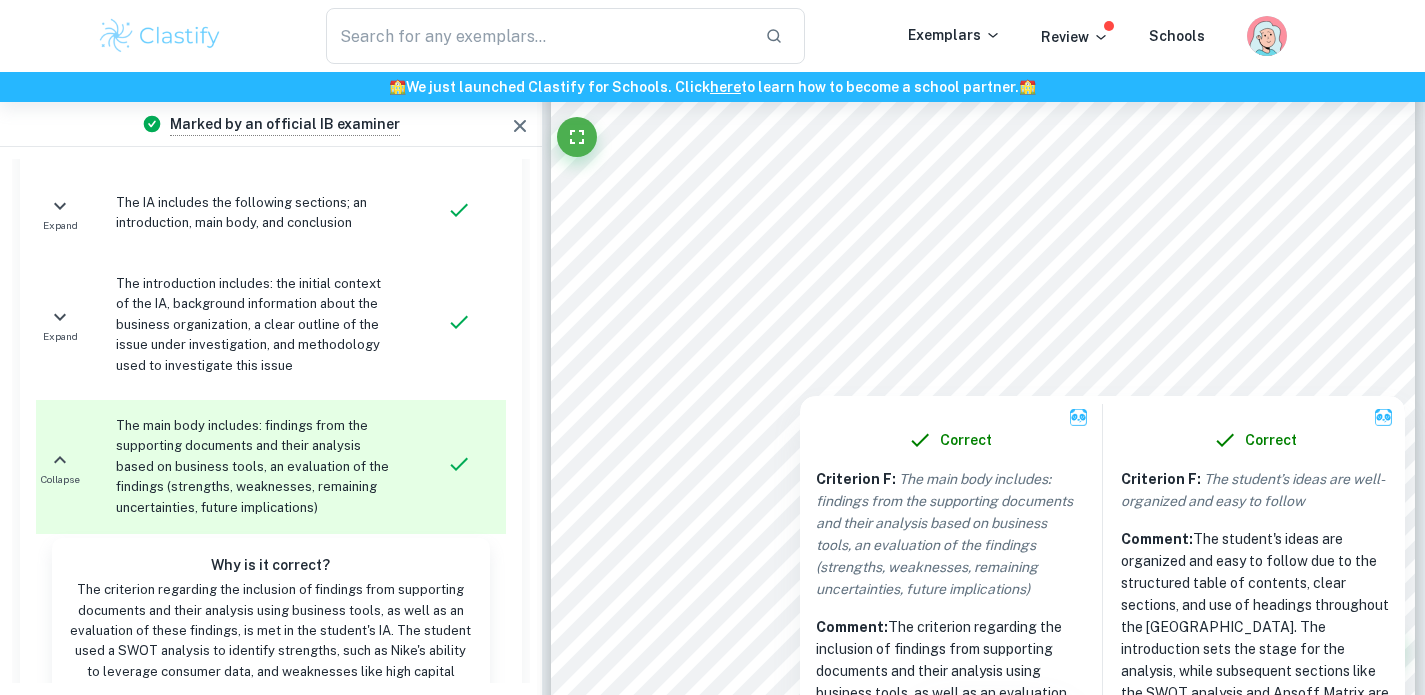 click at bounding box center (991, 331) 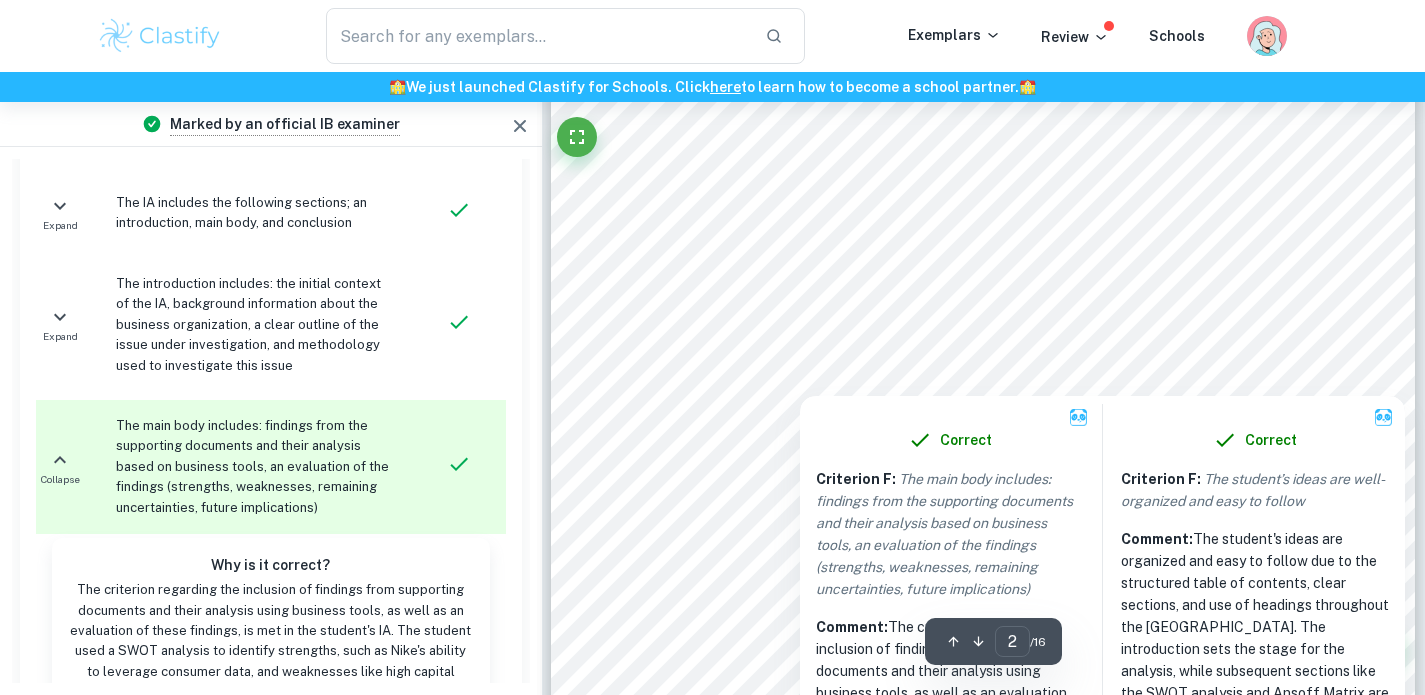 click at bounding box center [991, 331] 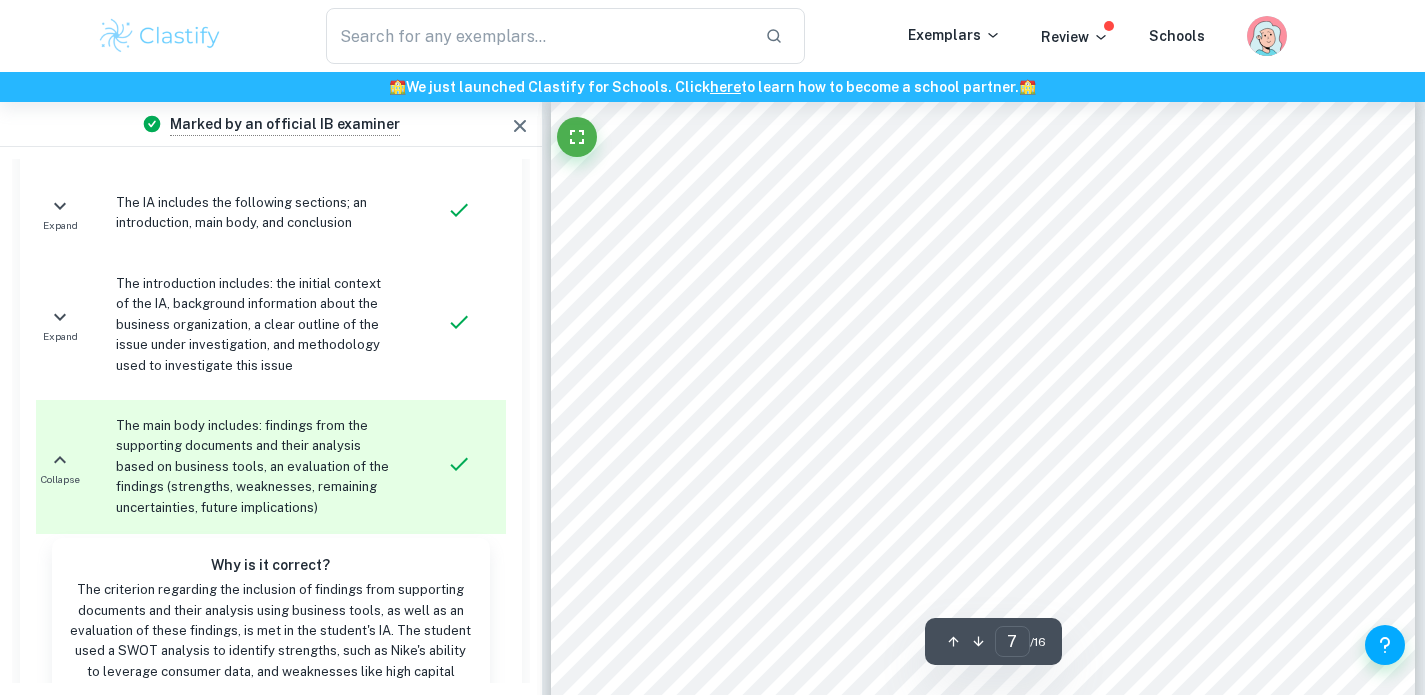 scroll, scrollTop: 6942, scrollLeft: 0, axis: vertical 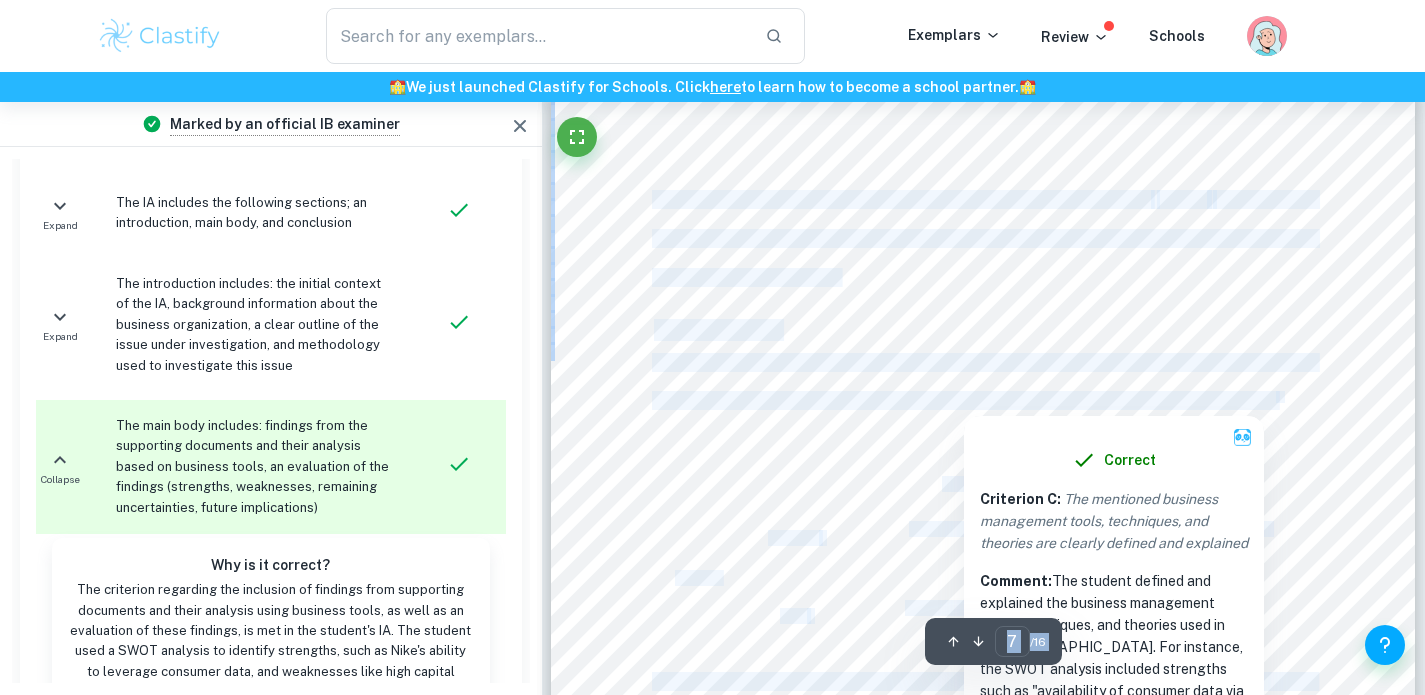 drag, startPoint x: 660, startPoint y: 366, endPoint x: 640, endPoint y: 366, distance: 20 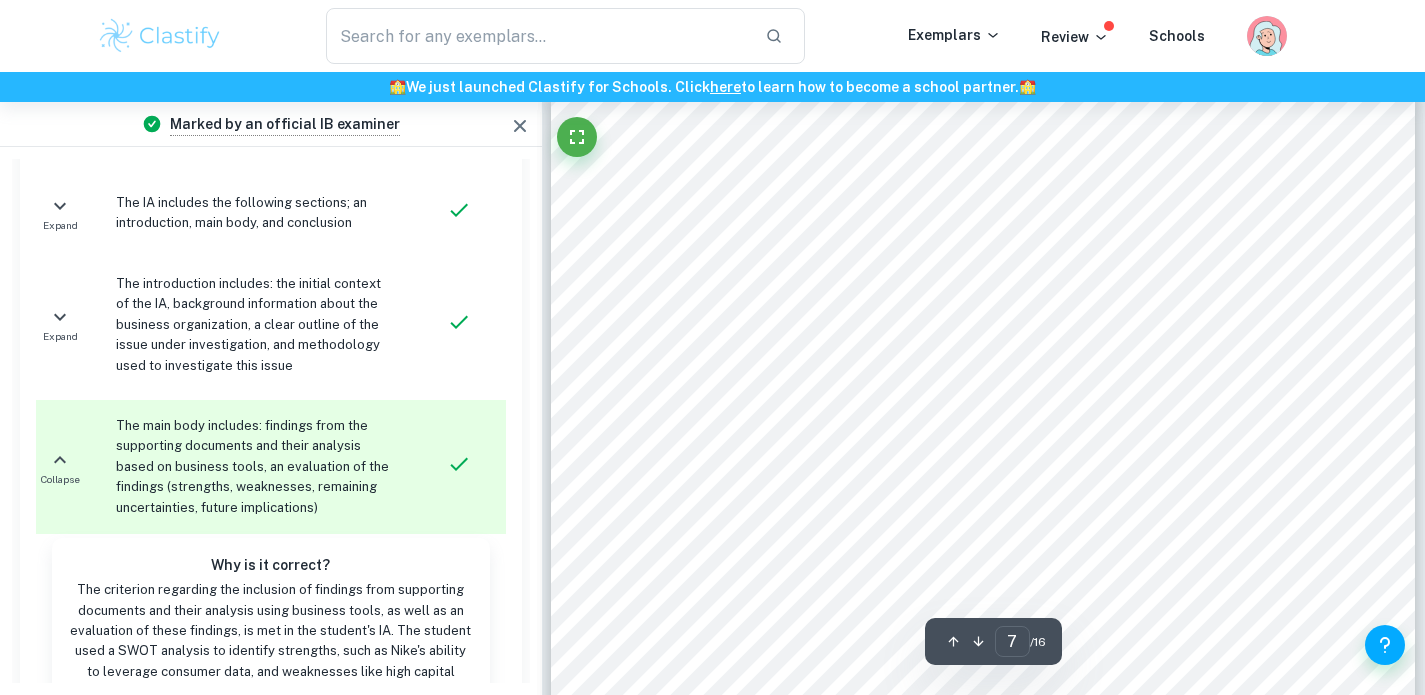 click on "6 Overall, the SWOT analysis indicates that Nike9s proactive approach to   change   and innovation allow for a successful digital transformation, provided the company continues to manage the associated risks effectively. Ansoff matrix: Ansoff Matrix is an enterprise growth planning tool that examines routes of expansion for companies to make strategic decisions, avoiding risks while capturing growth opportunities. 8 Products Existing   New Market Existing   Market Penetration   Product Development New   Market Development   Diversification *Note: Box highlighted indicates the product marketing strategy of Nike9s Digital Transformation strategies. Nike has employed digital transformation techniques to stimulate market penetration of both local and foreign markets. One of these is improving and   changing   its e-commerce platforms, making sure that the online shopping experience is optimized, employing digital marketing strategies that enhance brand loyalty and repeat purchases.   ; ; %     change   8" at bounding box center (983, 647) 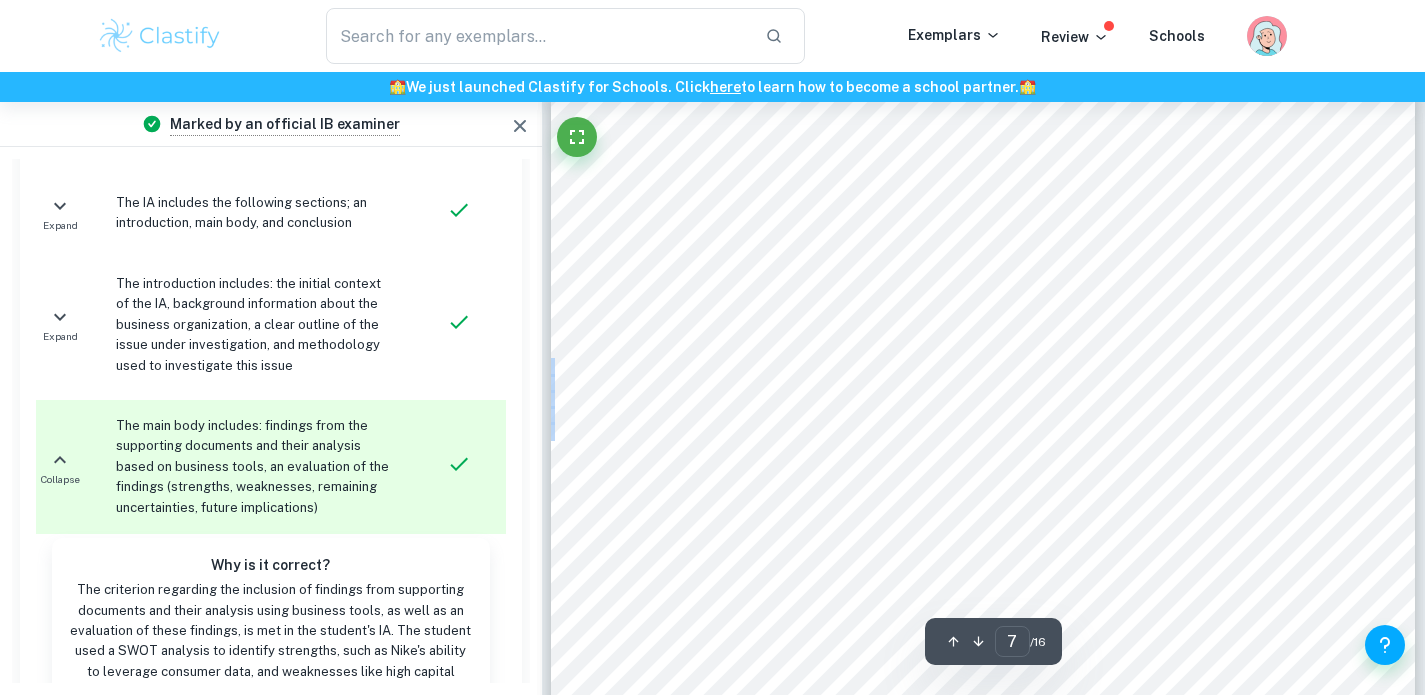 drag, startPoint x: 640, startPoint y: 366, endPoint x: 860, endPoint y: 389, distance: 221.199 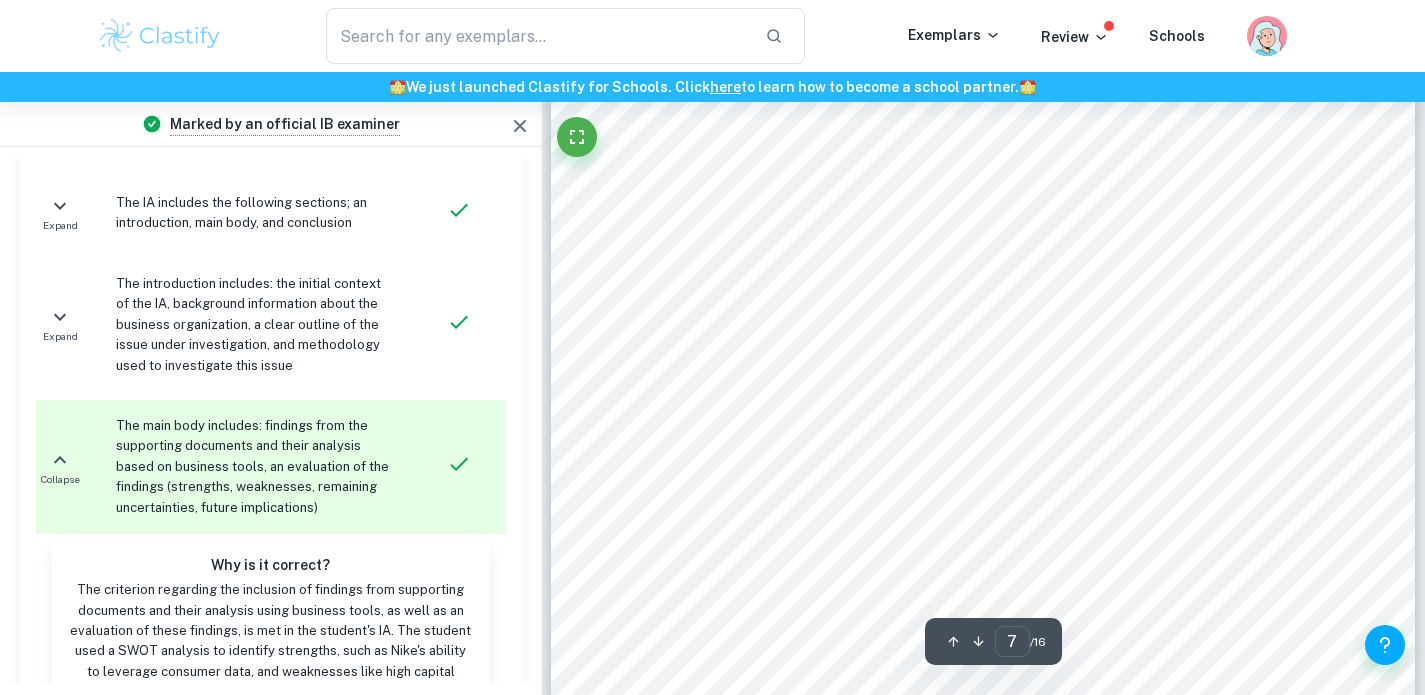 drag, startPoint x: 1305, startPoint y: 412, endPoint x: 1103, endPoint y: 376, distance: 205.18285 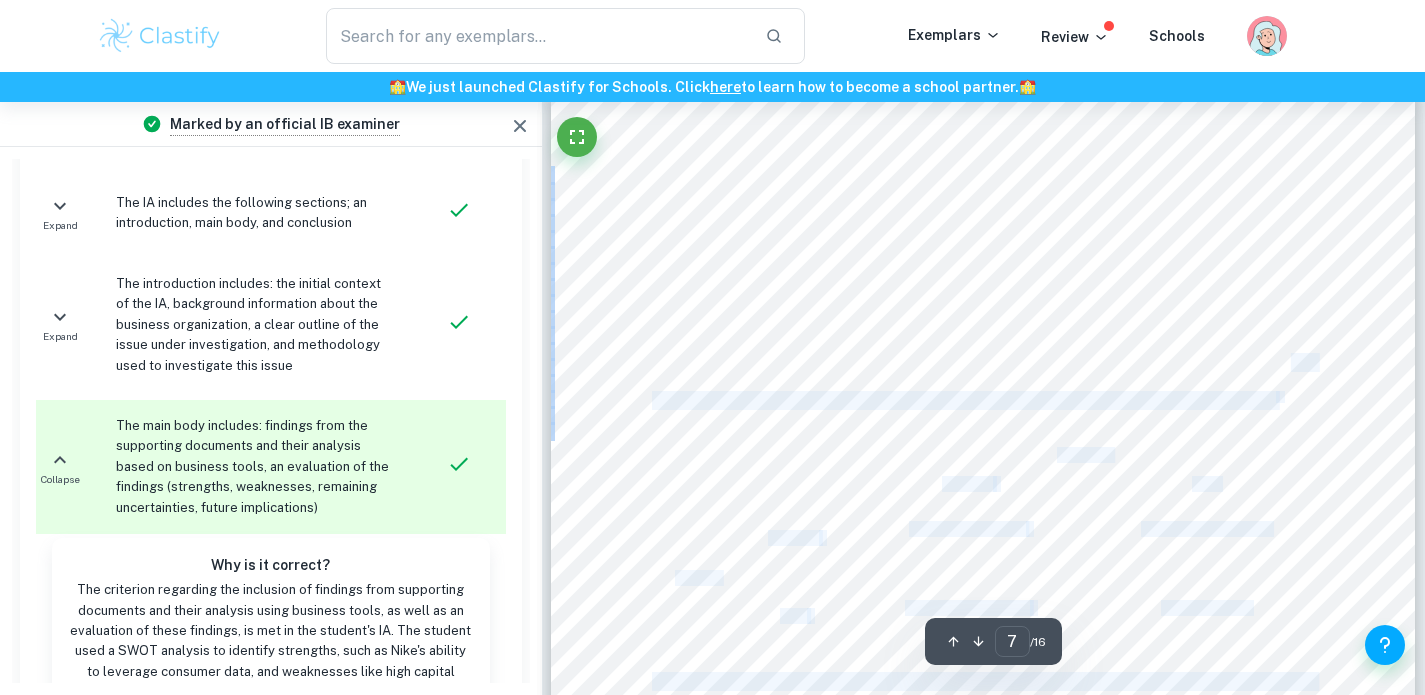 drag, startPoint x: 652, startPoint y: 362, endPoint x: 1202, endPoint y: 350, distance: 550.1309 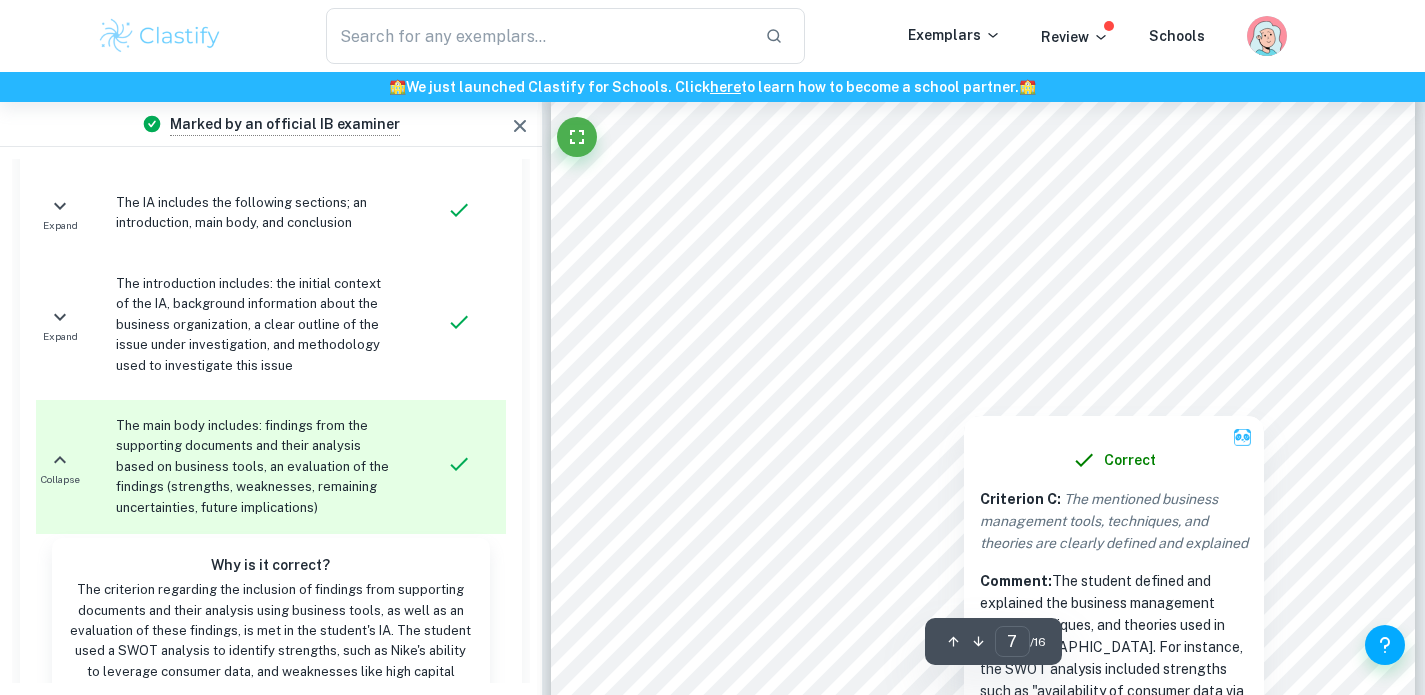 click at bounding box center (984, 374) 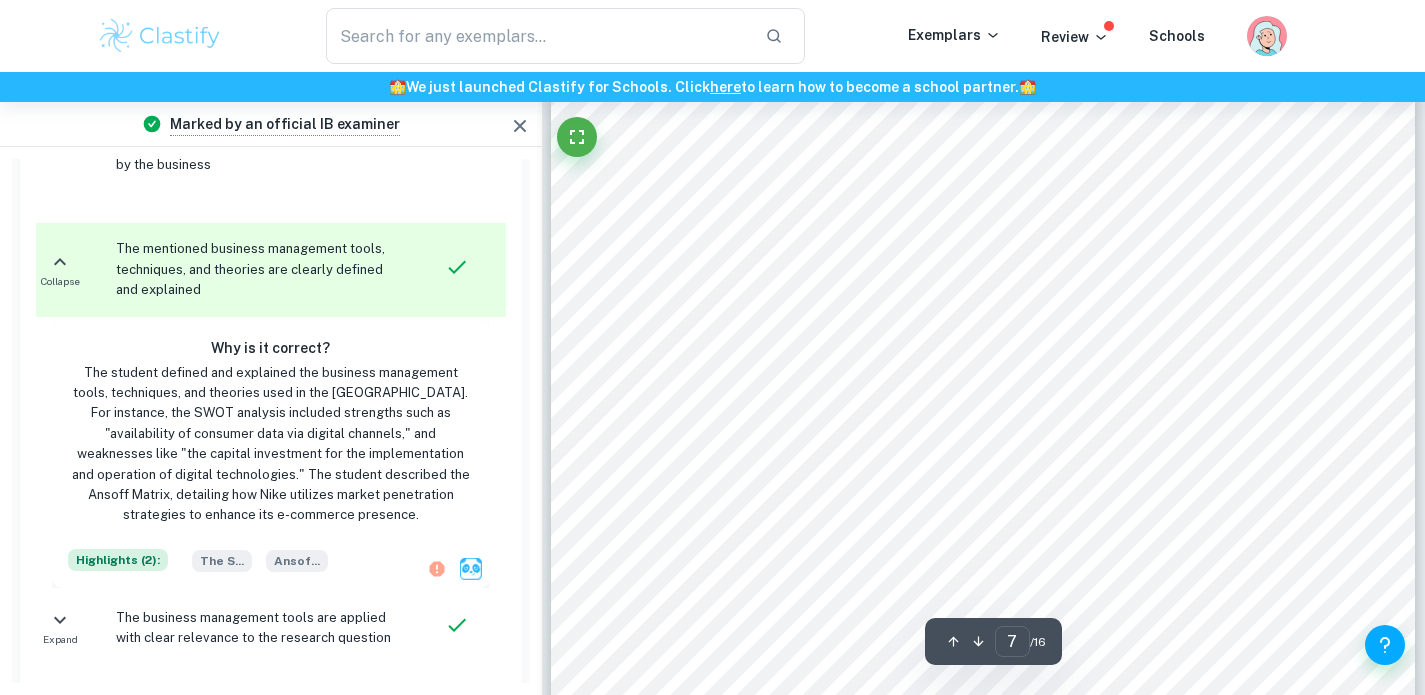 scroll, scrollTop: 4386, scrollLeft: 0, axis: vertical 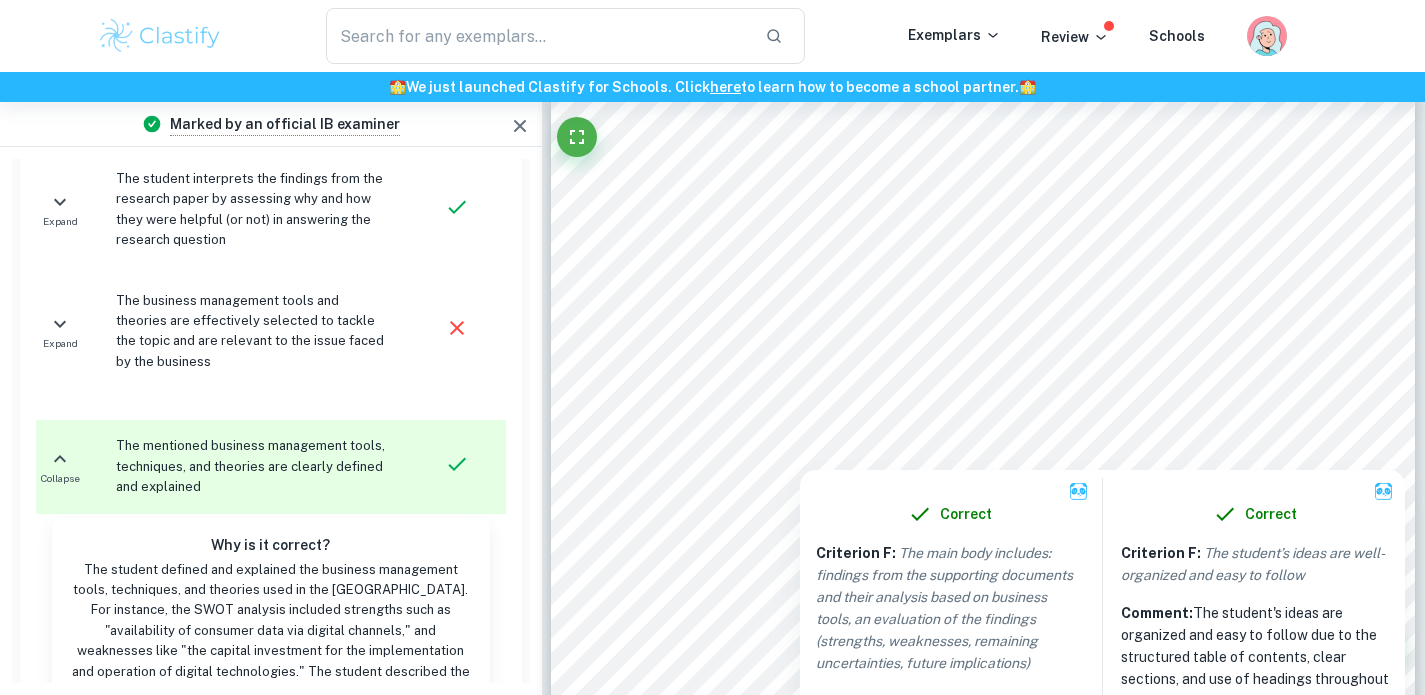 click at bounding box center (991, 405) 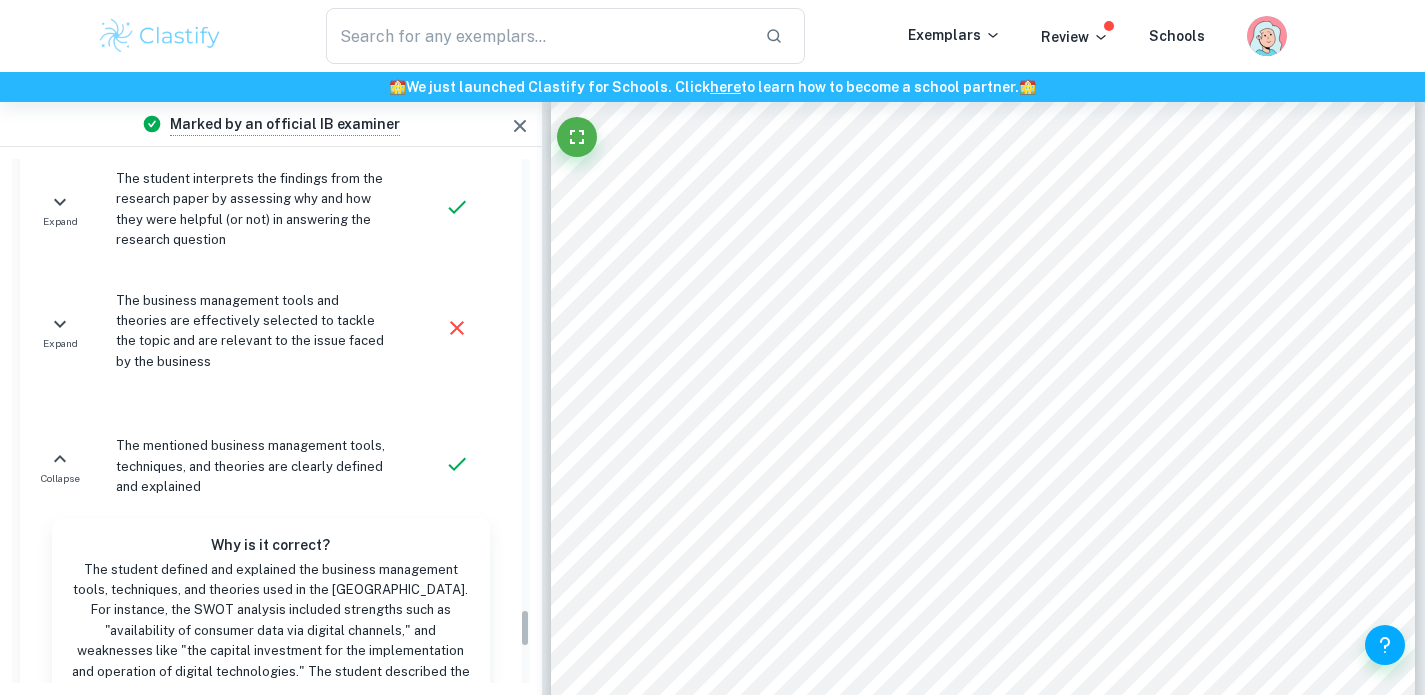 scroll, scrollTop: 6080, scrollLeft: 0, axis: vertical 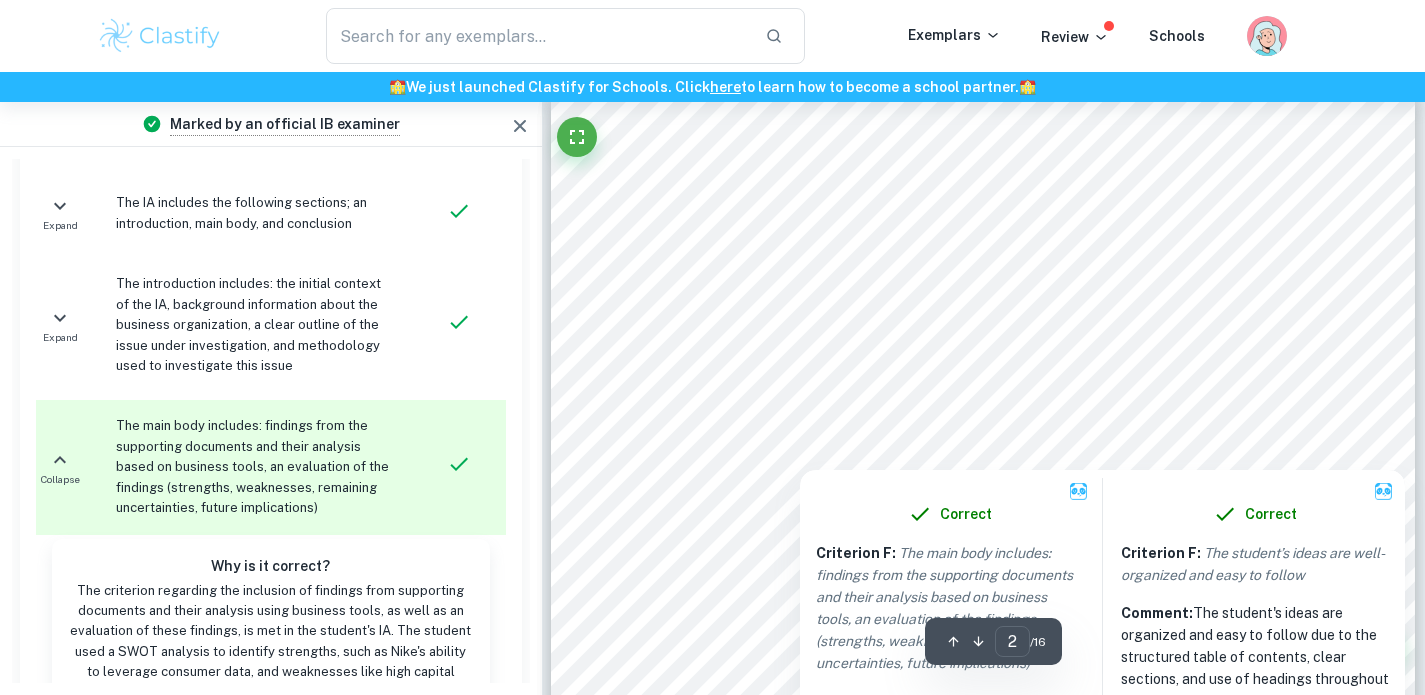 click at bounding box center (991, 405) 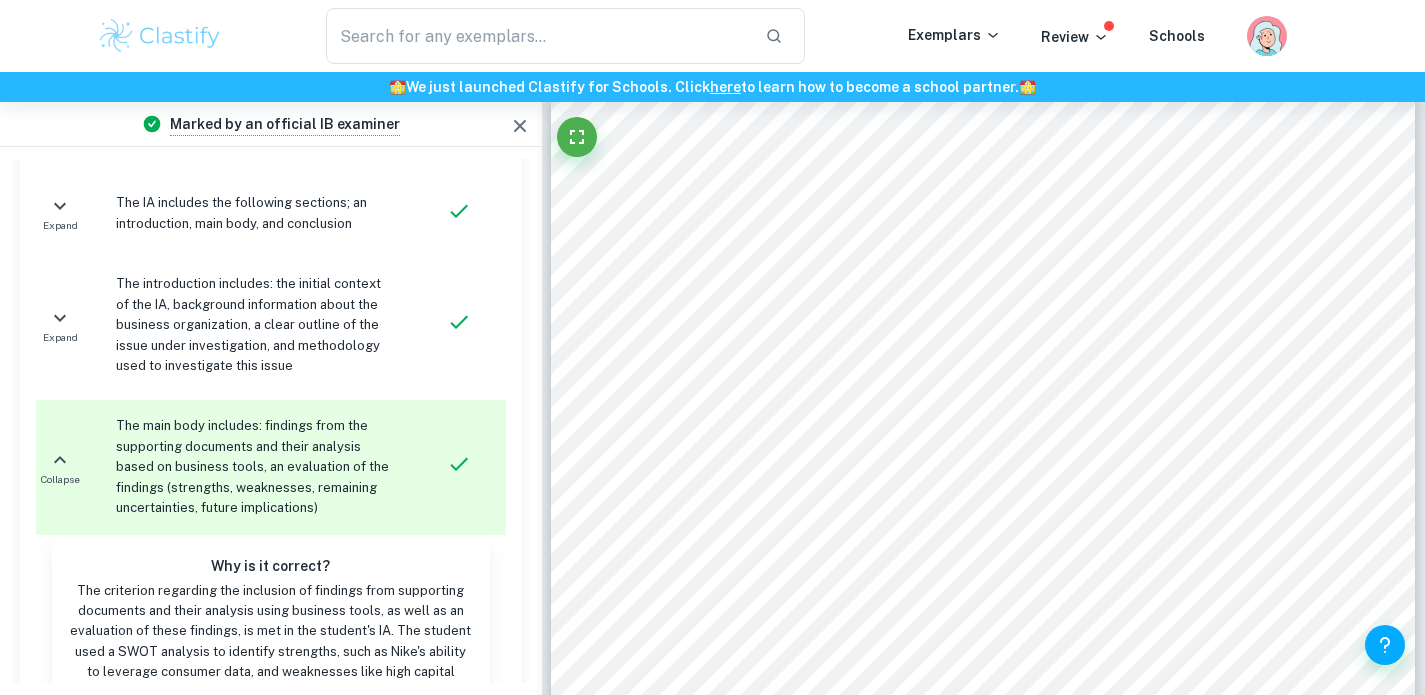 click on "........................................................................................................................................................ 6" at bounding box center (1038, 405) 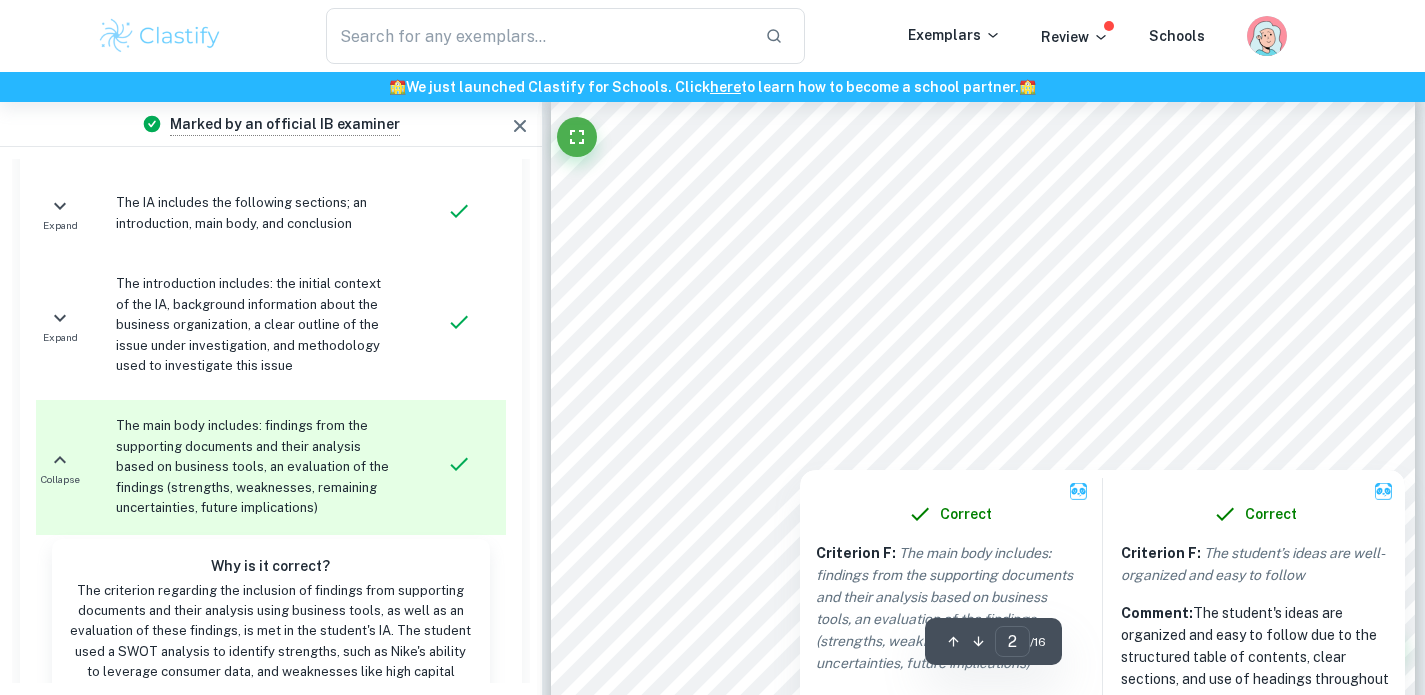 click at bounding box center [991, 405] 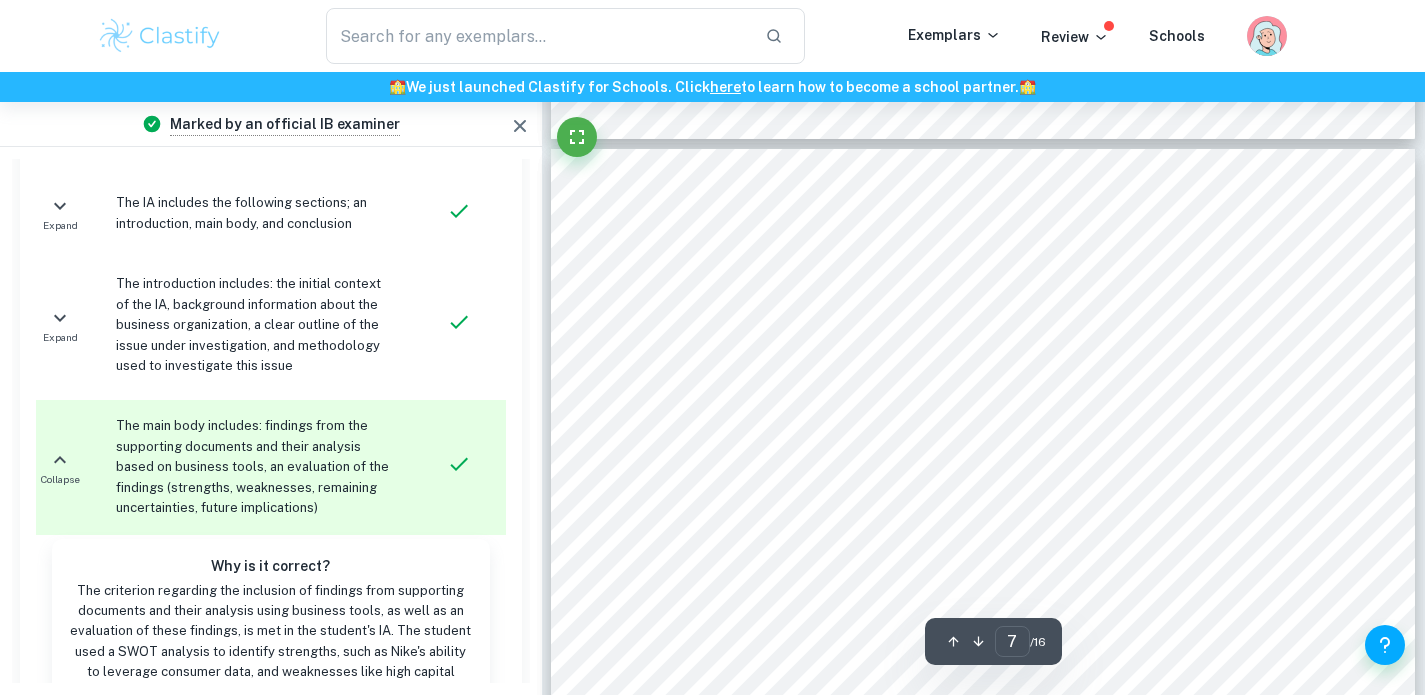 scroll, scrollTop: 6905, scrollLeft: 0, axis: vertical 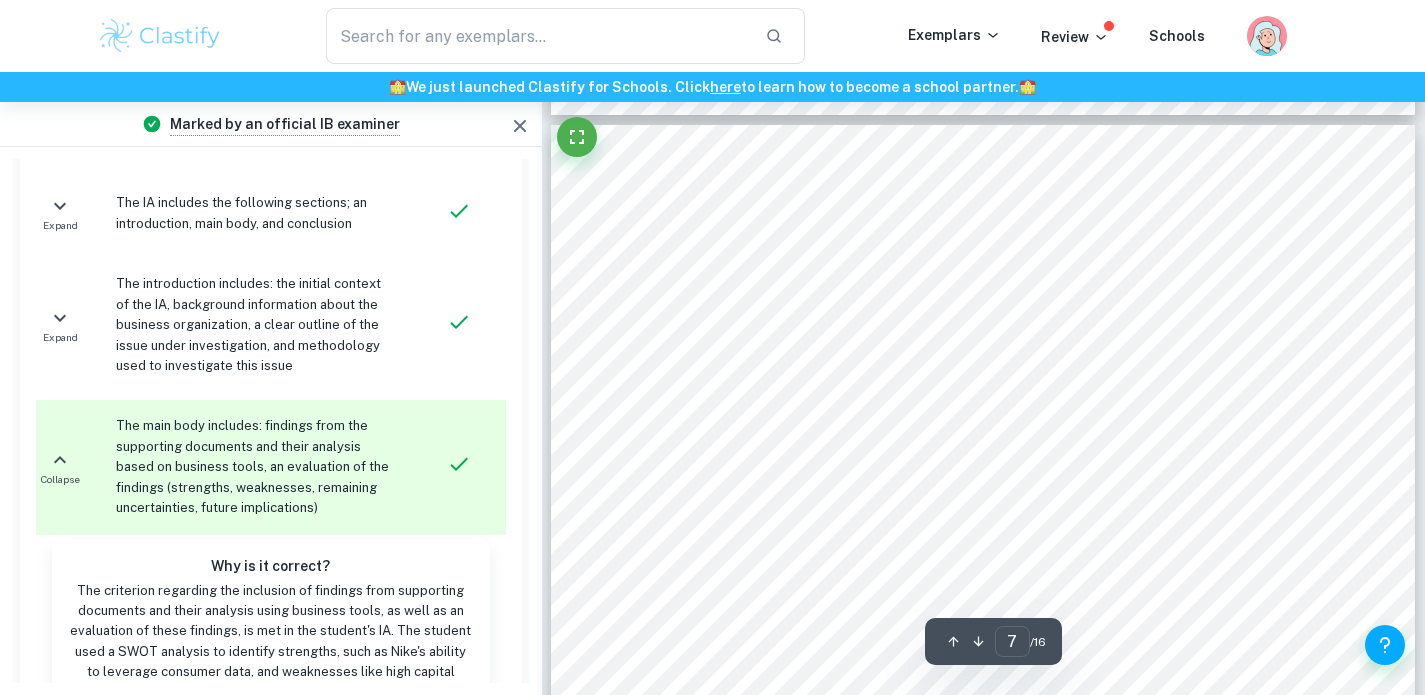 click on "6 Overall, the SWOT analysis indicates that Nike9s proactive approach to   change   and innovation allow for a successful digital transformation, provided the company continues to manage the associated risks effectively. Ansoff matrix: Ansoff Matrix is an enterprise growth planning tool that examines routes of expansion for companies to make strategic decisions, avoiding risks while capturing growth opportunities. 8 Products Existing   New Market Existing   Market Penetration   Product Development New   Market Development   Diversification *Note: Box highlighted indicates the product marketing strategy of Nike9s Digital Transformation strategies. Nike has employed digital transformation techniques to stimulate market penetration of both local and foreign markets. One of these is improving and   changing   its e-commerce platforms, making sure that the online shopping experience is optimized, employing digital marketing strategies that enhance brand loyalty and repeat purchases.   ; ; %     change   8" at bounding box center (983, 684) 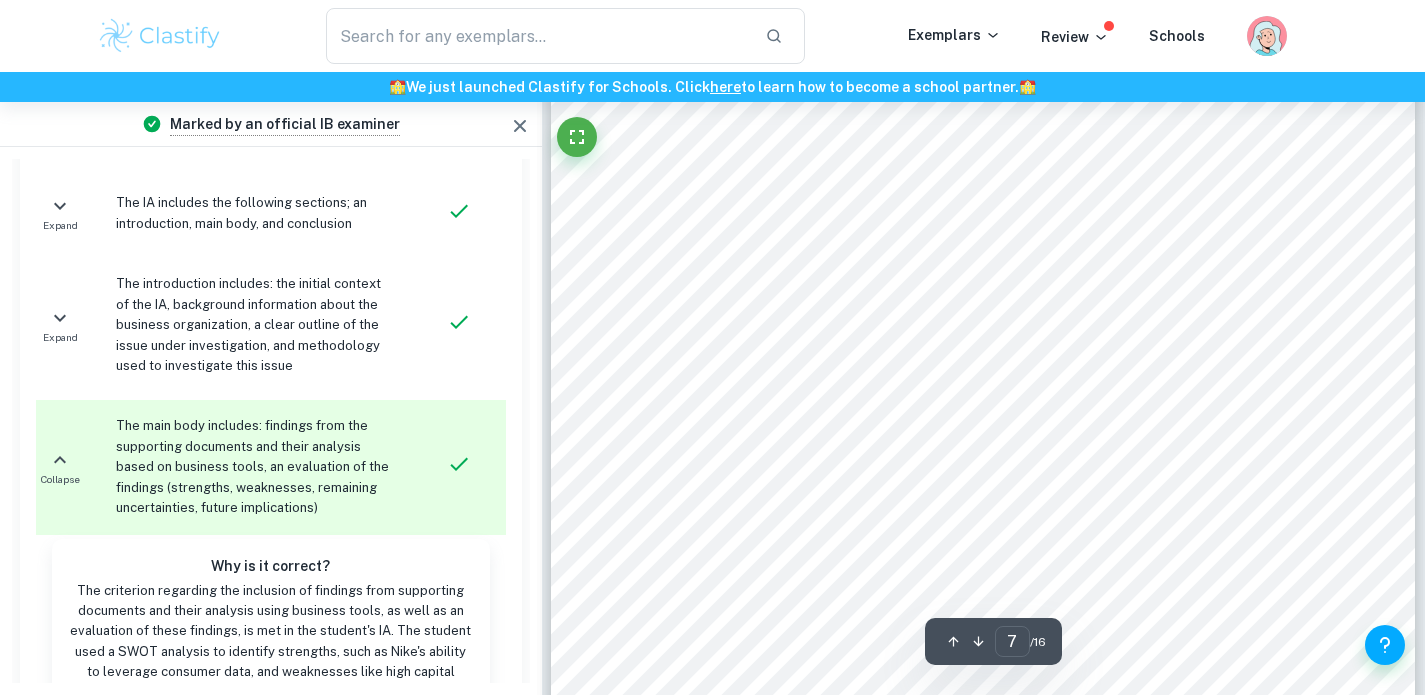 scroll, scrollTop: 7157, scrollLeft: 0, axis: vertical 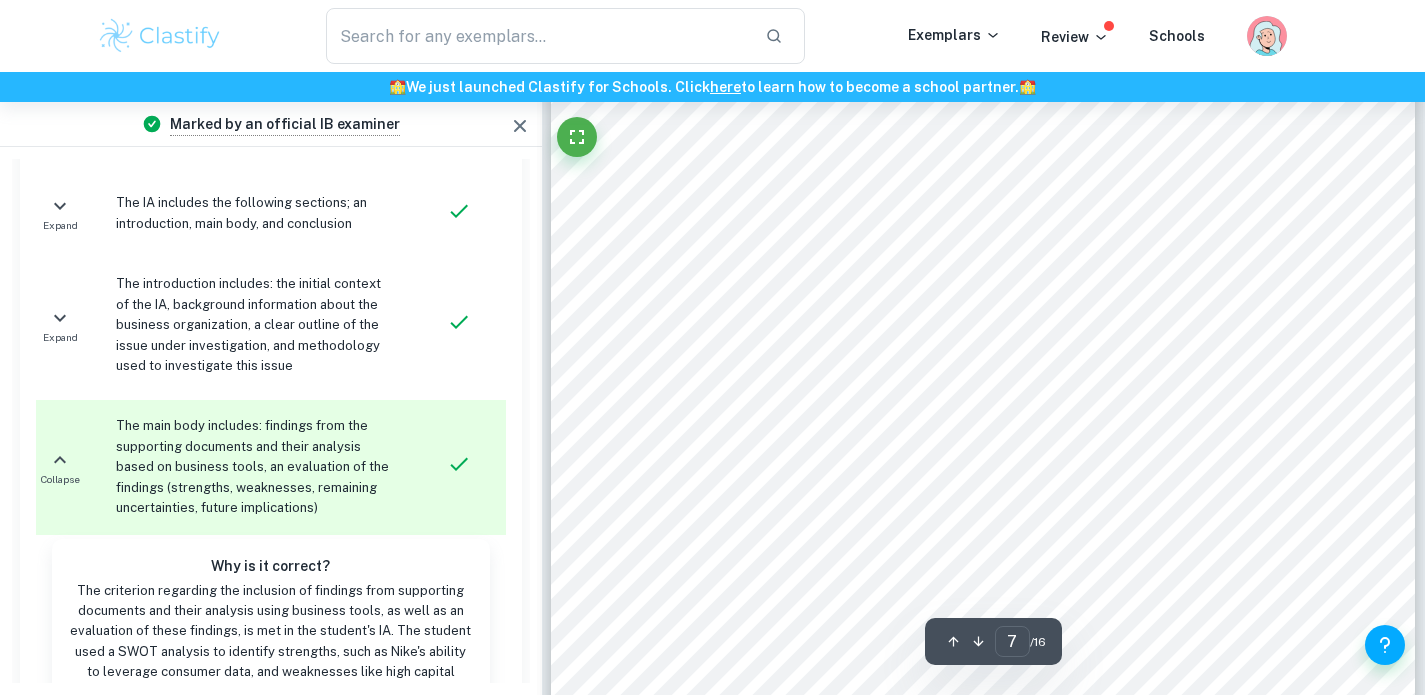 drag, startPoint x: 656, startPoint y: 225, endPoint x: 953, endPoint y: 435, distance: 363.74304 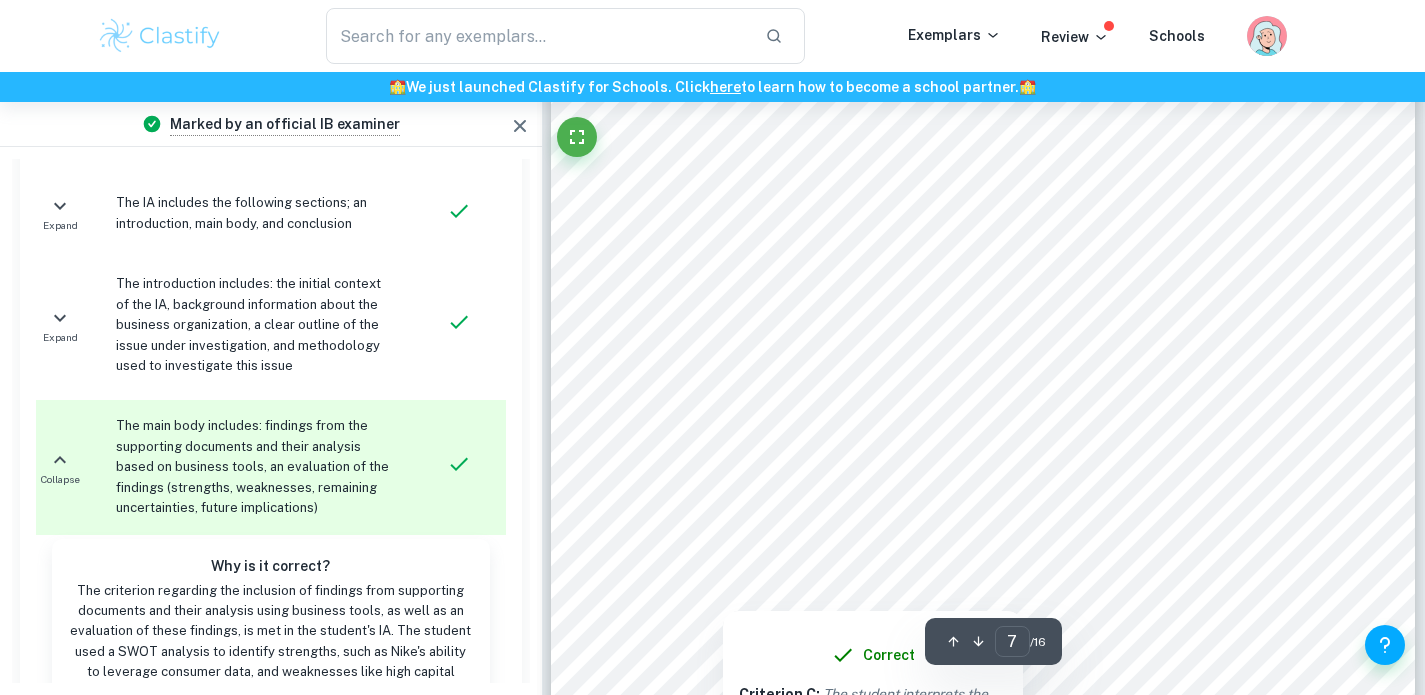 click at bounding box center [984, 567] 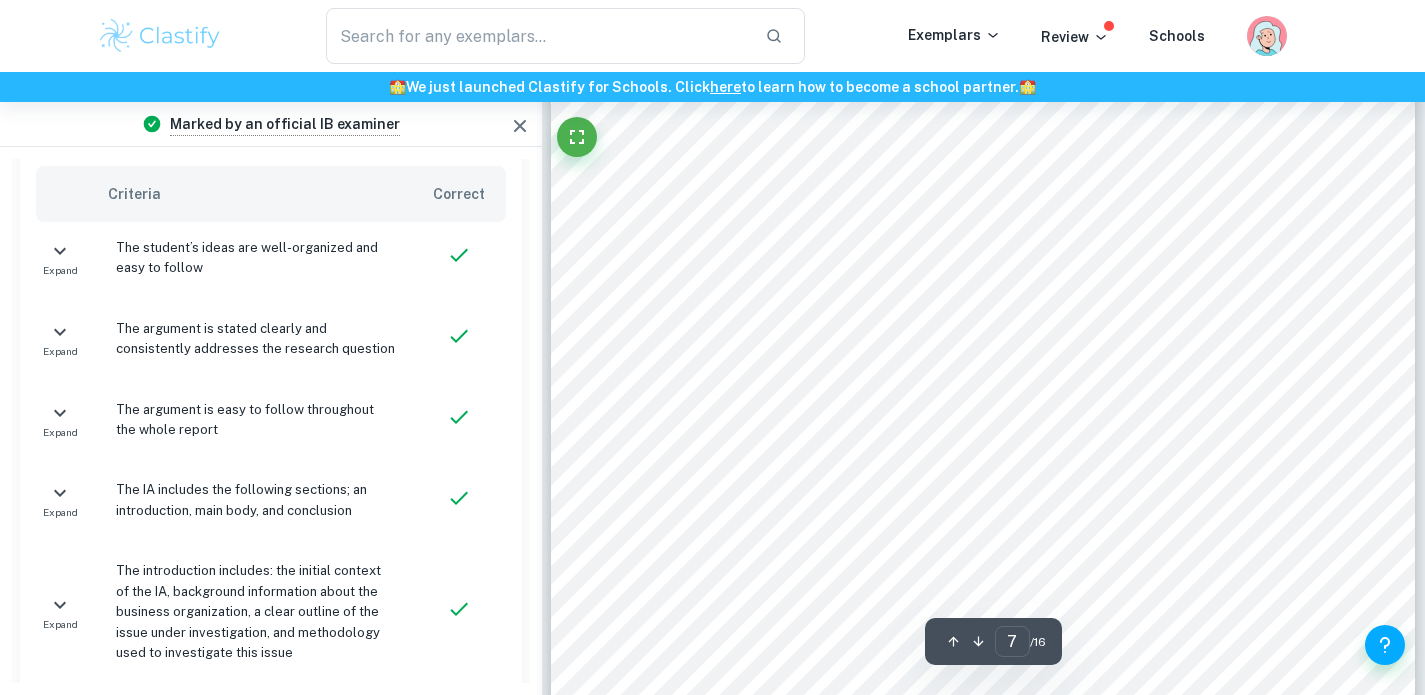 scroll, scrollTop: 4007, scrollLeft: 0, axis: vertical 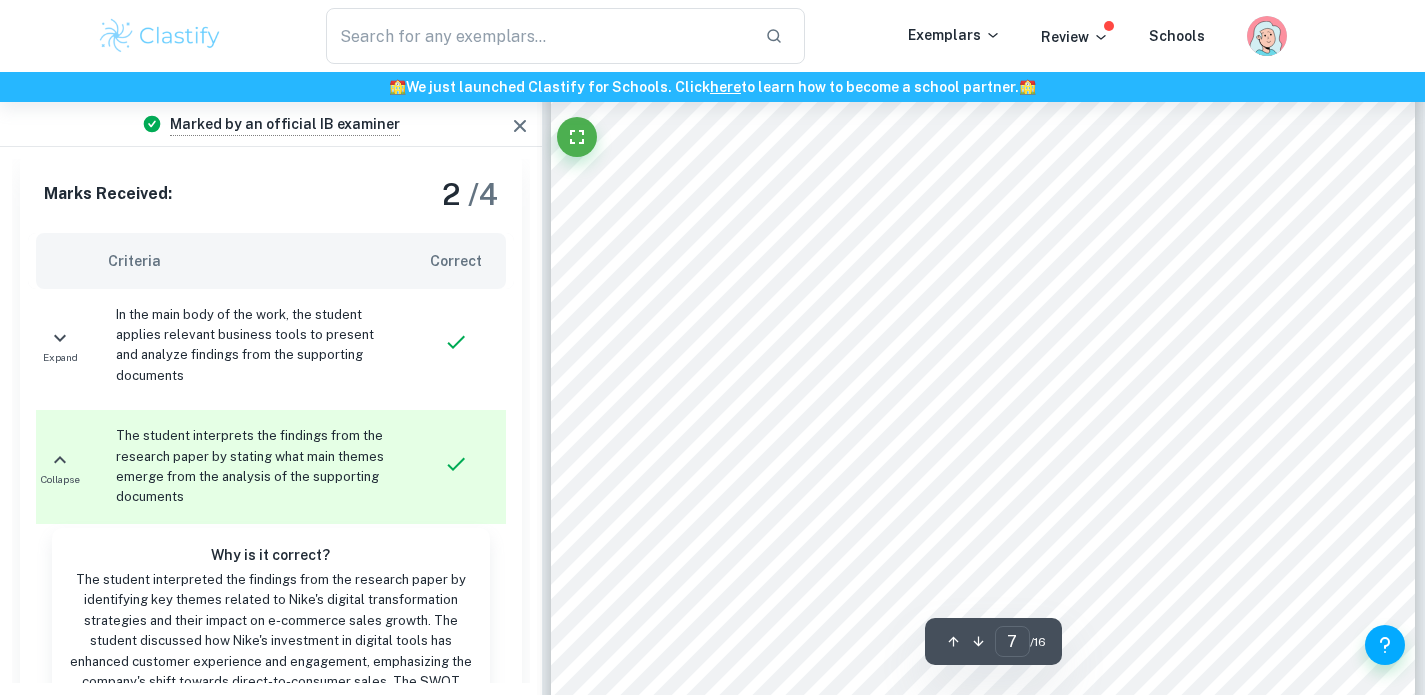 click on "6 Overall, the SWOT analysis indicates that Nike9s proactive approach to   change   and innovation allow for a successful digital transformation, provided the company continues to manage the associated risks effectively. Ansoff matrix: Ansoff Matrix is an enterprise growth planning tool that examines routes of expansion for companies to make strategic decisions, avoiding risks while capturing growth opportunities. 8 Products Existing   New Market Existing   Market Penetration   Product Development New   Market Development   Diversification *Note: Box highlighted indicates the product marketing strategy of Nike9s Digital Transformation strategies. Nike has employed digital transformation techniques to stimulate market penetration of both local and foreign markets. One of these is improving and   changing   its e-commerce platforms, making sure that the online shopping experience is optimized, employing digital marketing strategies that enhance brand loyalty and repeat purchases.   ; ; %     change   8" at bounding box center (983, 432) 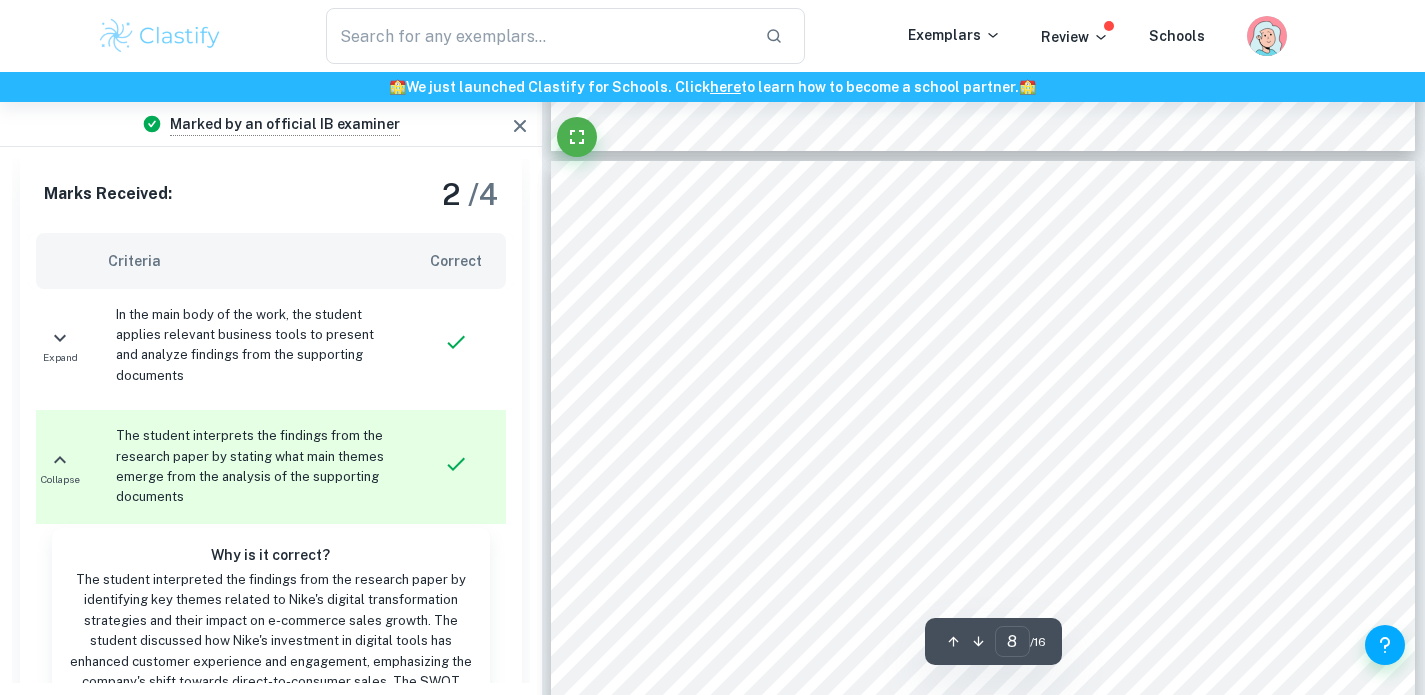 scroll, scrollTop: 8037, scrollLeft: 0, axis: vertical 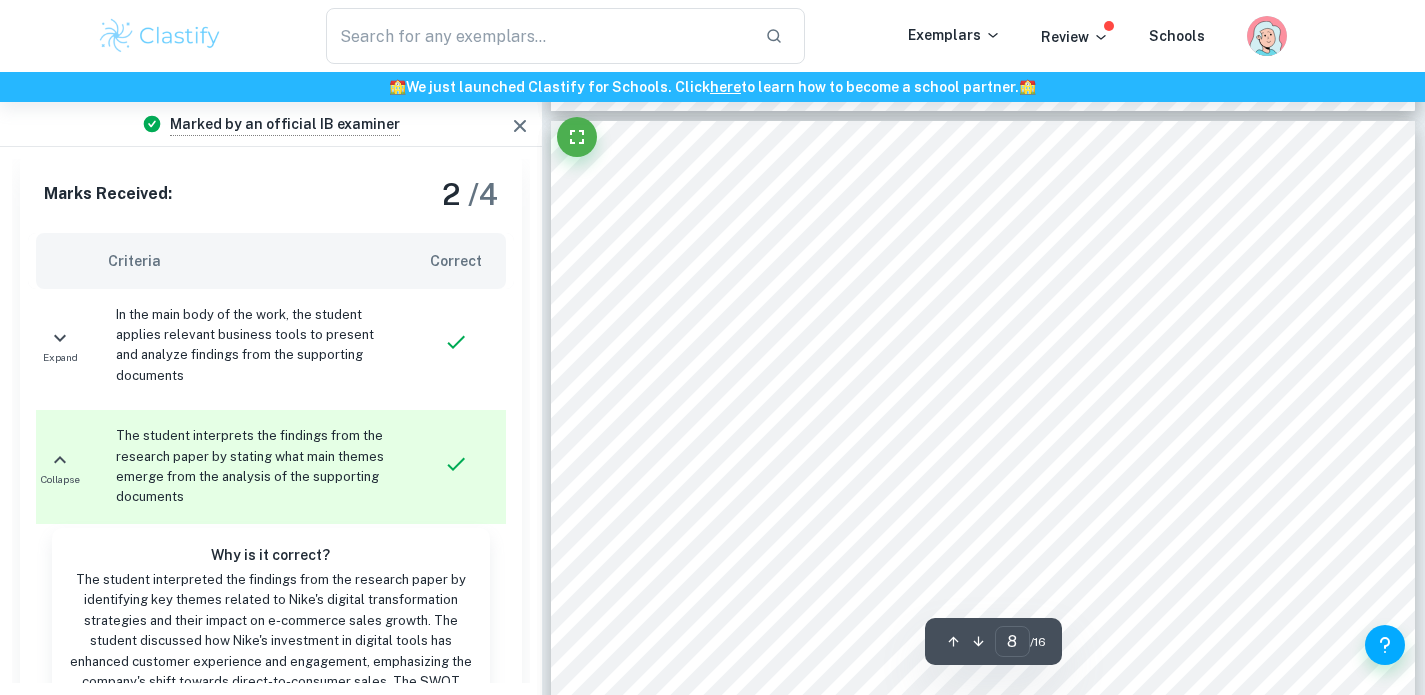 click on "7 online due to concerns with security and the sharing of personal data onto the internet, alienating a segment of the market.   ; ; &'   9   On the other hand, from the perspective of the company and stakeholders, the implementation of digital transformation strategies leads to greater market penetration and   change   through expansion, as digital sales target a larger audience and serve a bigger market.   ; ; &&   10   11 This may eliminate the need for more physical retail spaces, possibly reducing costs. Nike9s brand growth using social media apps such as Instagram (232 million followers) and 23 YouTube channels has enabled the brand to engage with more customers and build customer loyalty. 12   This   change   allows for greater accessibility and implementation of digital transformation strategies, leading to growth of Nike9s e-commerce platform. Nike's digital transformation journey strengthened its digital presence through omnichannel retail 9   Supporting Document 5 10   11   12" at bounding box center [983, 680] 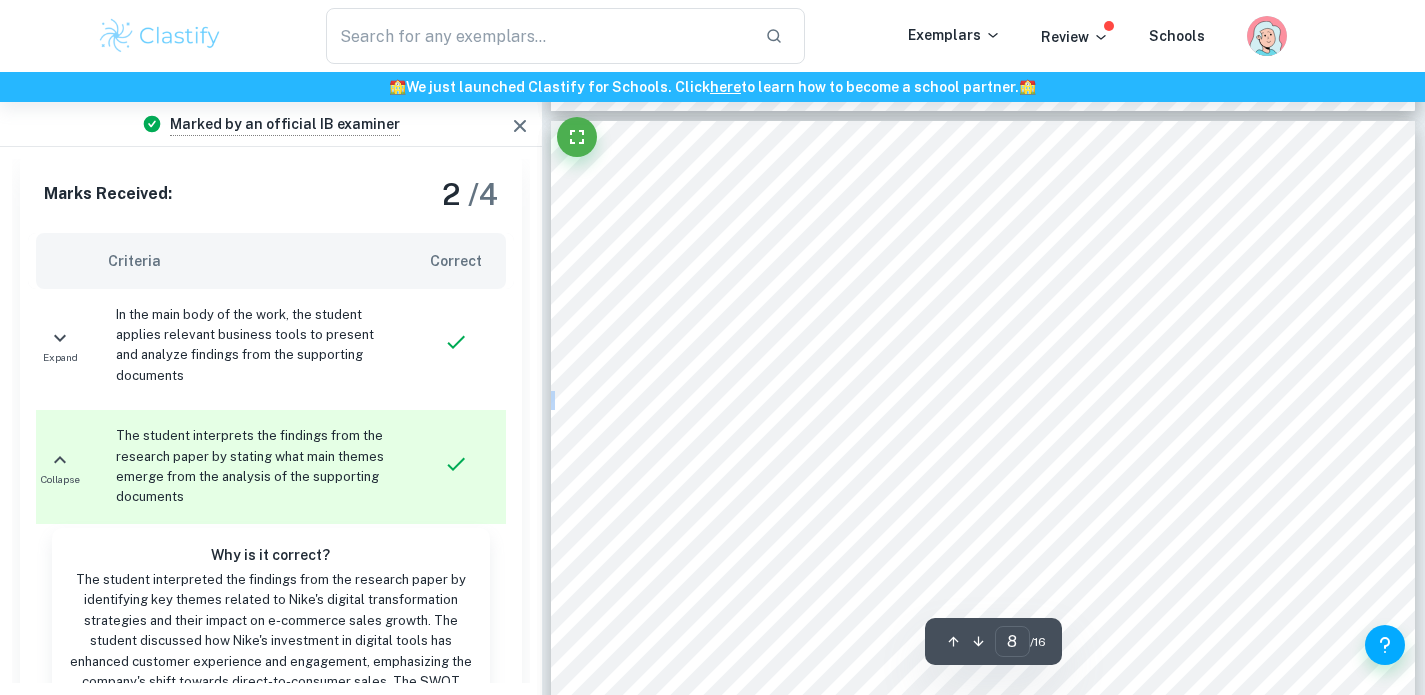 click on "7 online due to concerns with security and the sharing of personal data onto the internet, alienating a segment of the market.   ; ; &'   9   On the other hand, from the perspective of the company and stakeholders, the implementation of digital transformation strategies leads to greater market penetration and   change   through expansion, as digital sales target a larger audience and serve a bigger market.   ; ; &&   10   11 This may eliminate the need for more physical retail spaces, possibly reducing costs. Nike9s brand growth using social media apps such as Instagram (232 million followers) and 23 YouTube channels has enabled the brand to engage with more customers and build customer loyalty. 12   This   change   allows for greater accessibility and implementation of digital transformation strategies, leading to growth of Nike9s e-commerce platform. Nike's digital transformation journey strengthened its digital presence through omnichannel retail 9   Supporting Document 5 10   11   12" at bounding box center (983, 680) 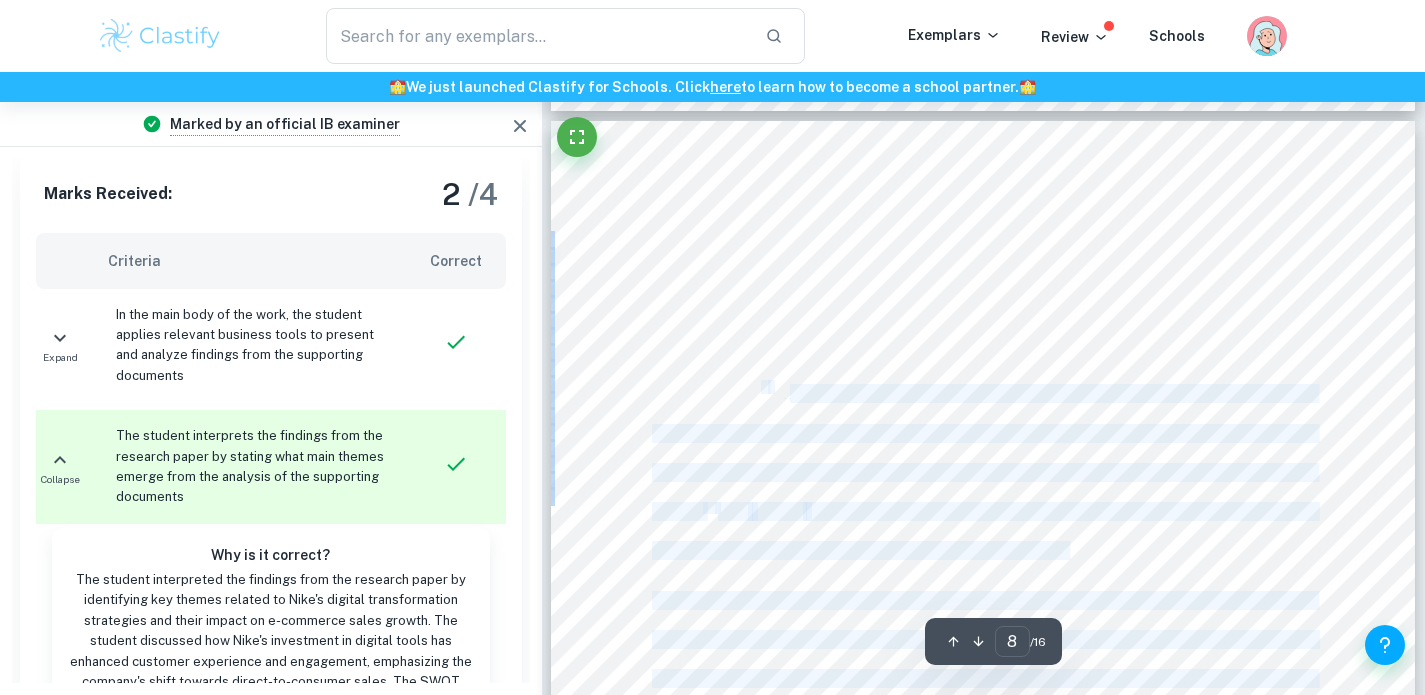 drag, startPoint x: 786, startPoint y: 393, endPoint x: 764, endPoint y: 393, distance: 22 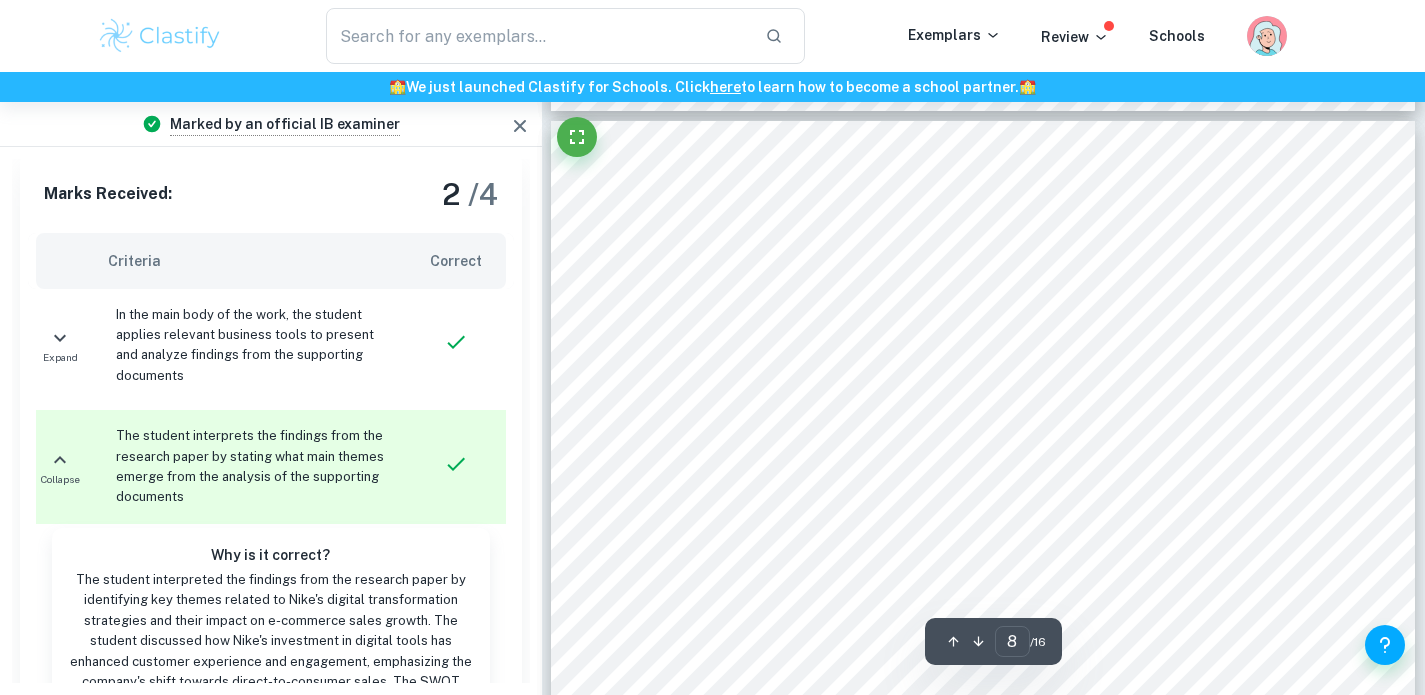 click on "&&" at bounding box center (761, 388) 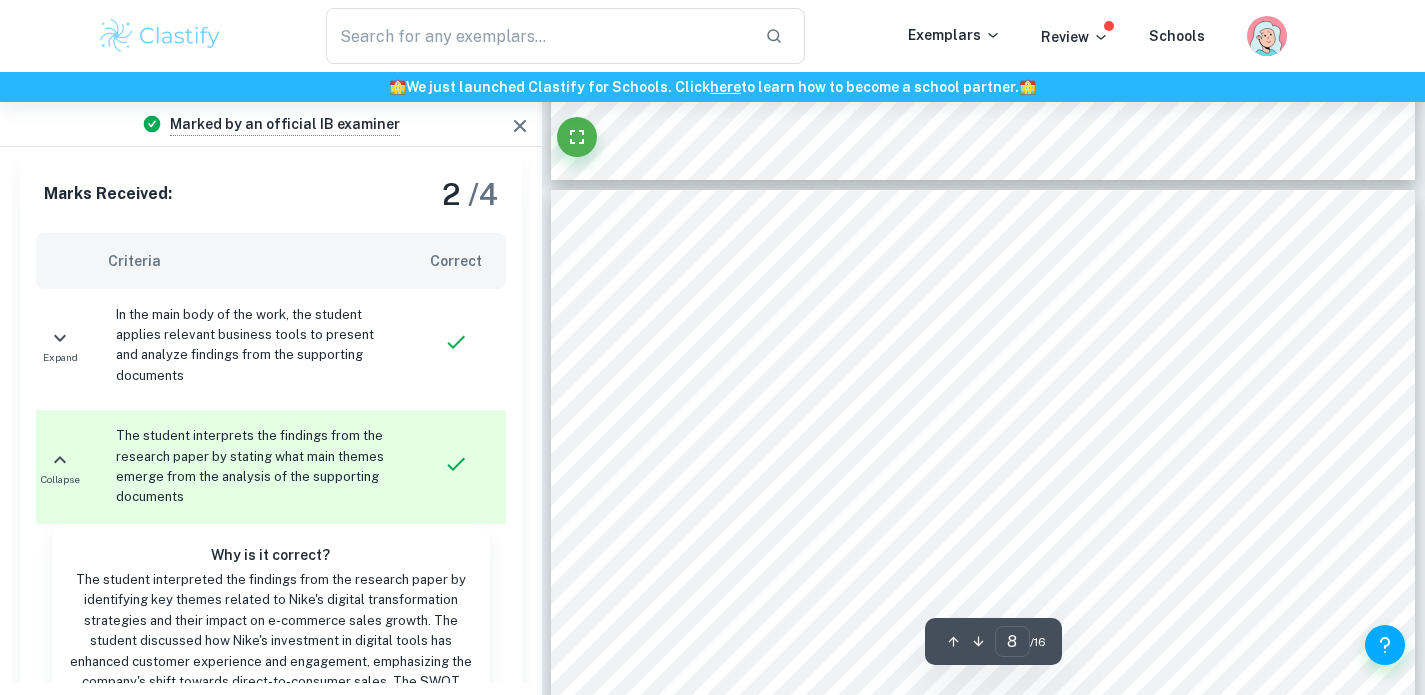 click on "&'" at bounding box center (829, 337) 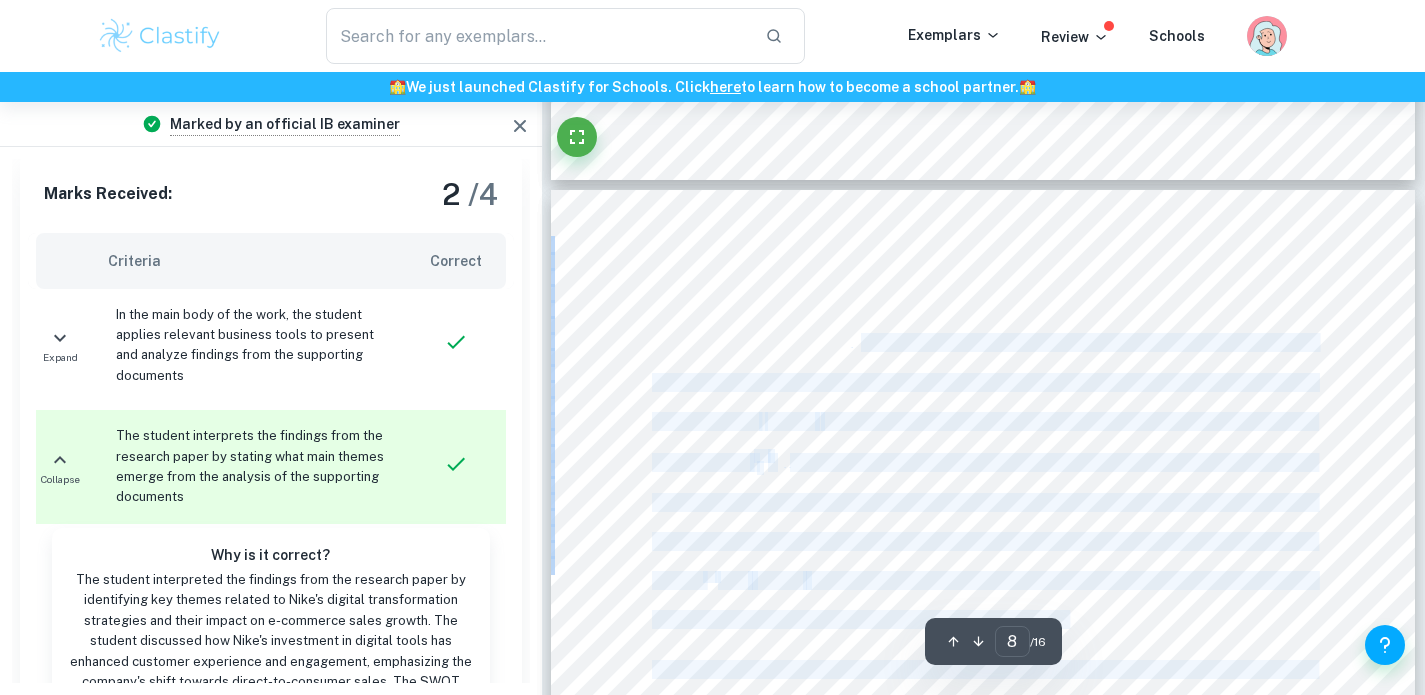 click on "7 online due to concerns with security and the sharing of personal data onto the internet, alienating a segment of the market.   ; ; &'   9   On the other hand, from the perspective of the company and stakeholders, the implementation of digital transformation strategies leads to greater market penetration and   change   through expansion, as digital sales target a larger audience and serve a bigger market.   ; ; &&   10   11 This may eliminate the need for more physical retail spaces, possibly reducing costs. Nike9s brand growth using social media apps such as Instagram (232 million followers) and 23 YouTube channels has enabled the brand to engage with more customers and build customer loyalty. 12   This   change   allows for greater accessibility and implementation of digital transformation strategies, leading to growth of Nike9s e-commerce platform. Nike's digital transformation journey strengthened its digital presence through omnichannel retail 9   Supporting Document 5 10   11   12" at bounding box center (983, 749) 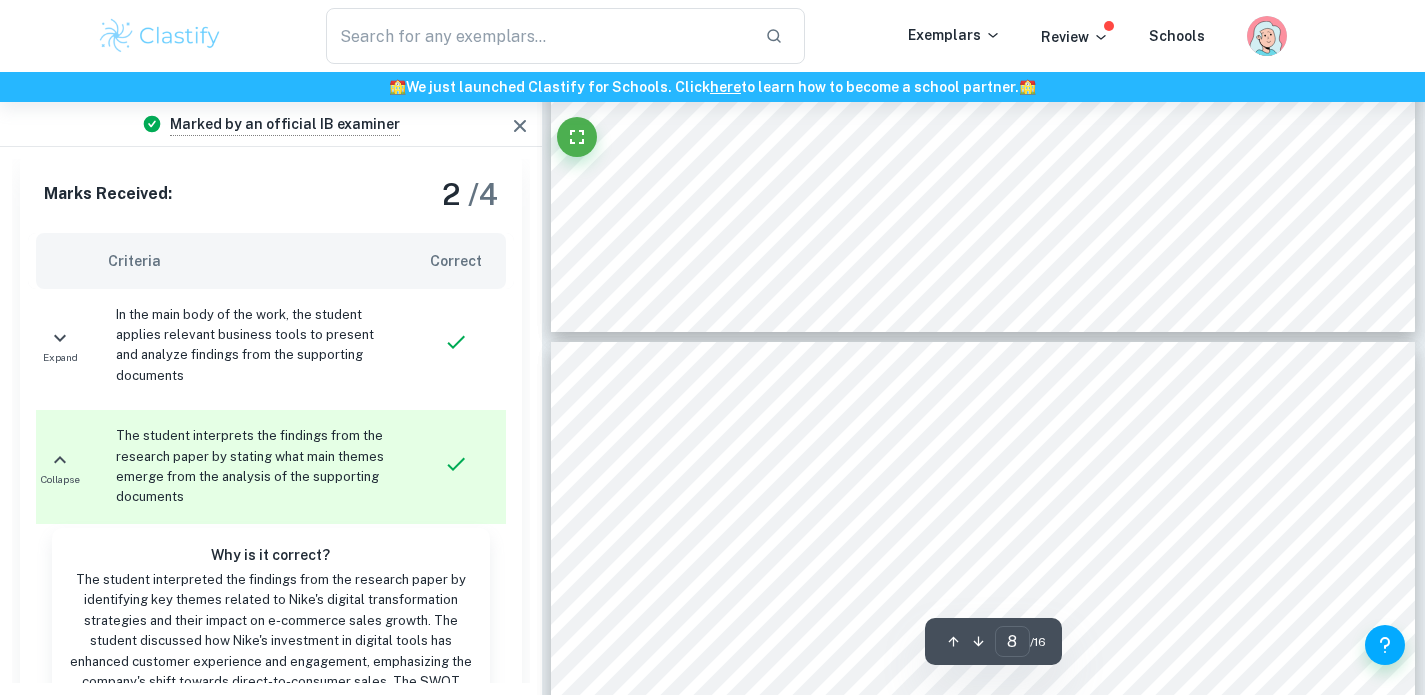 scroll, scrollTop: 7817, scrollLeft: 0, axis: vertical 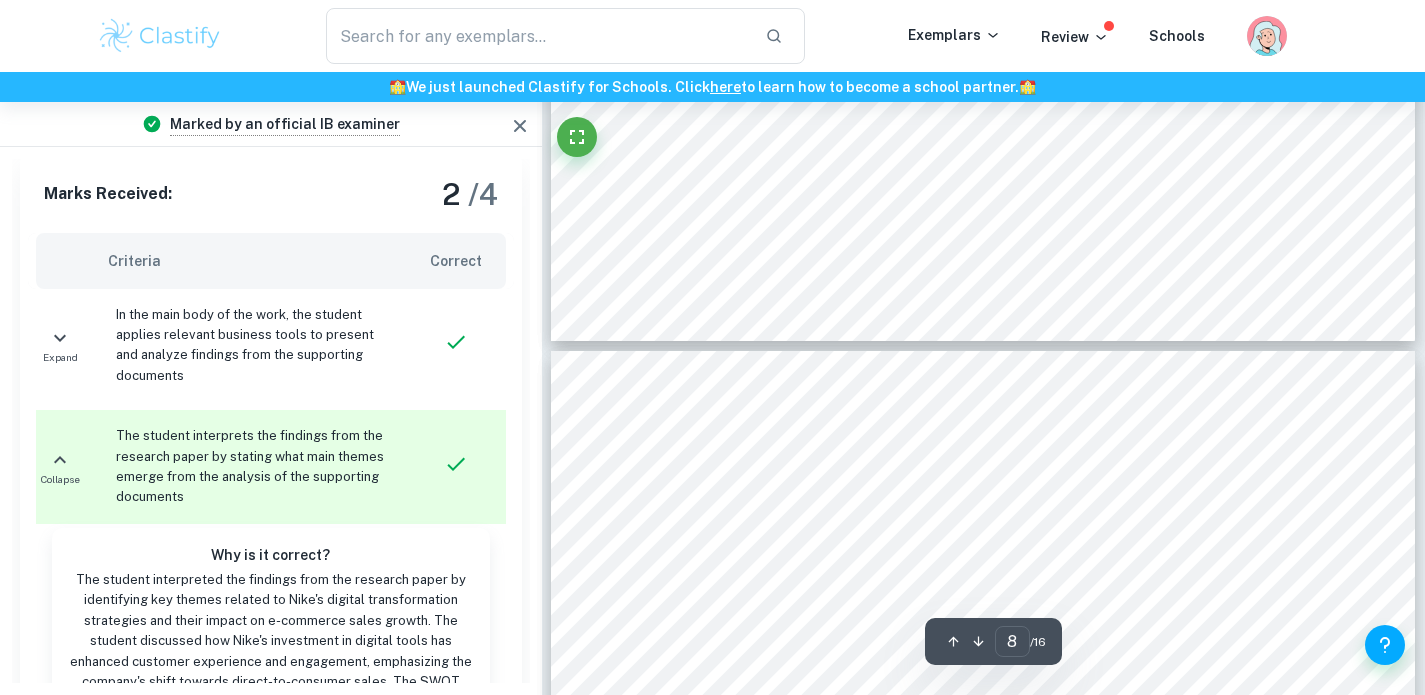 type on "7" 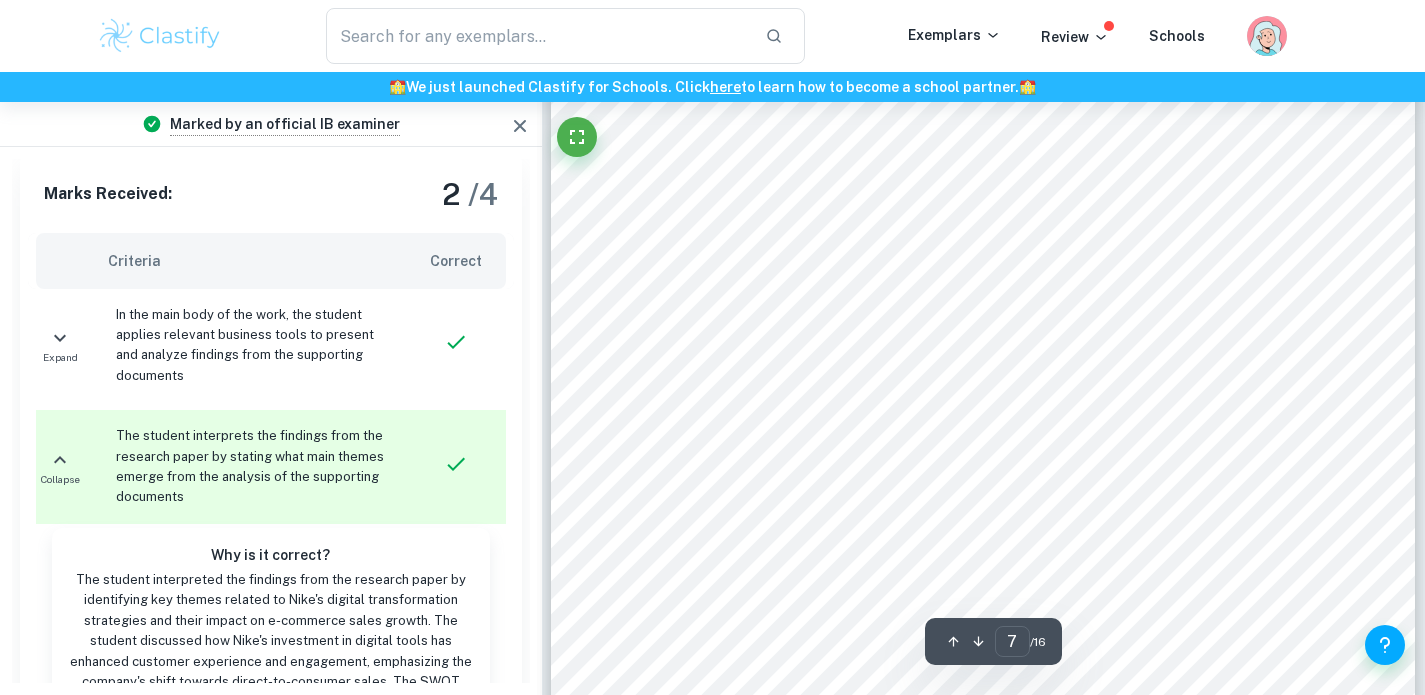 scroll, scrollTop: 7388, scrollLeft: 0, axis: vertical 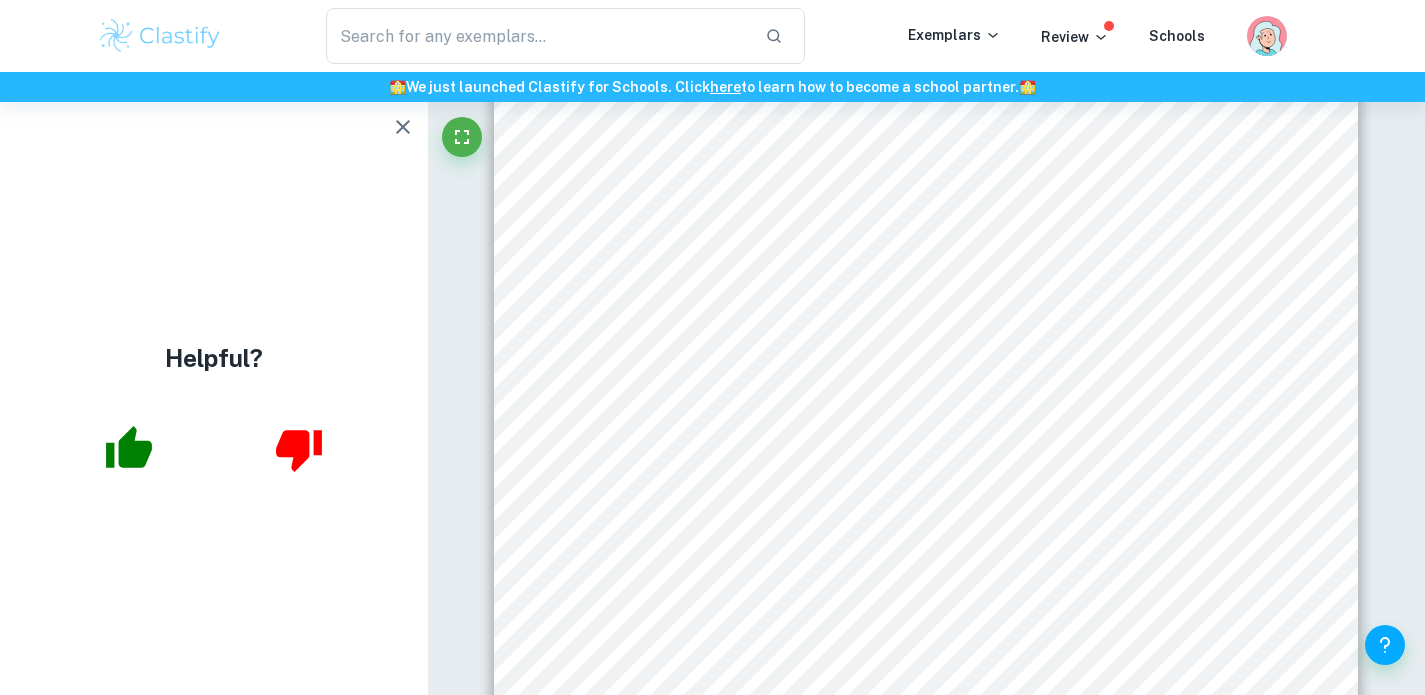 click on "Business Management Higher Level Internal Assessment Research question: <Did the change in Netflix, Inc. 's subscription offerings, through incorporating an ad-supported plan, contribute to its long-term financial performance?= Key concept:   Change Candidate number: Examination Session: November 2024 Word count:   1,781" at bounding box center (926, 141) 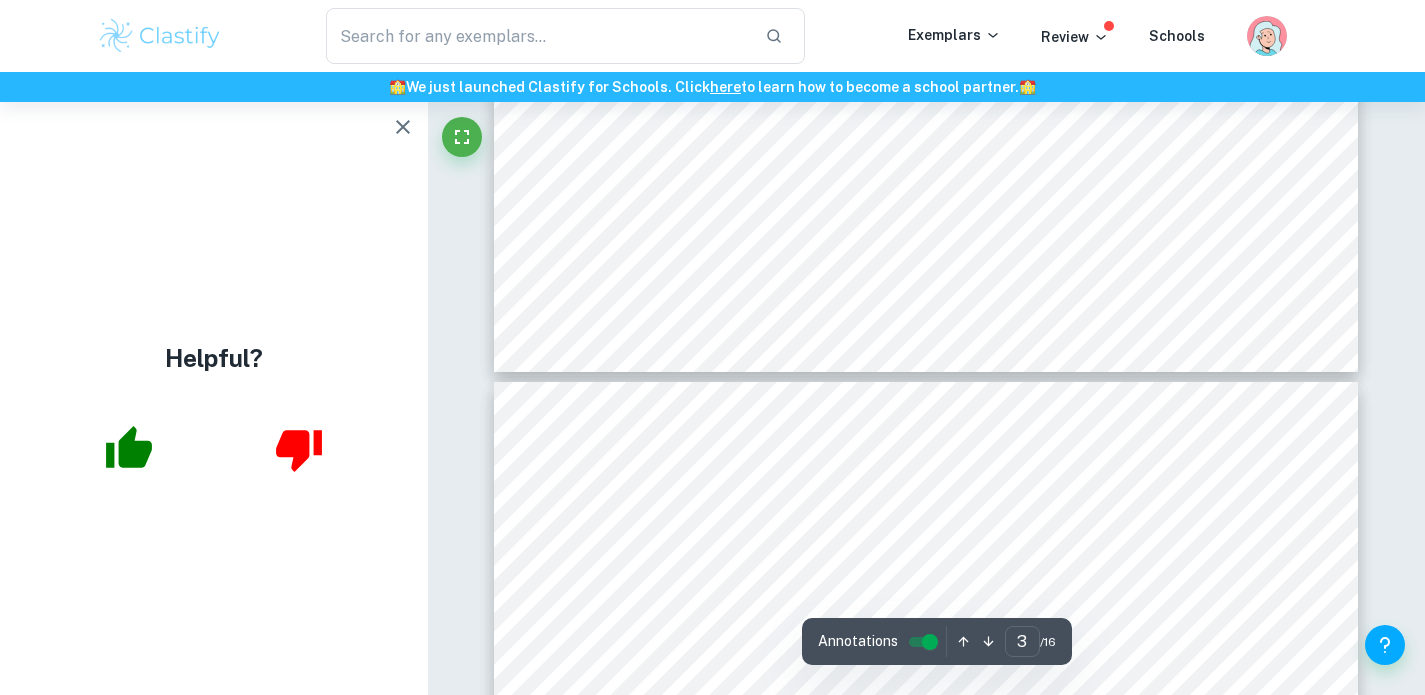 type on "4" 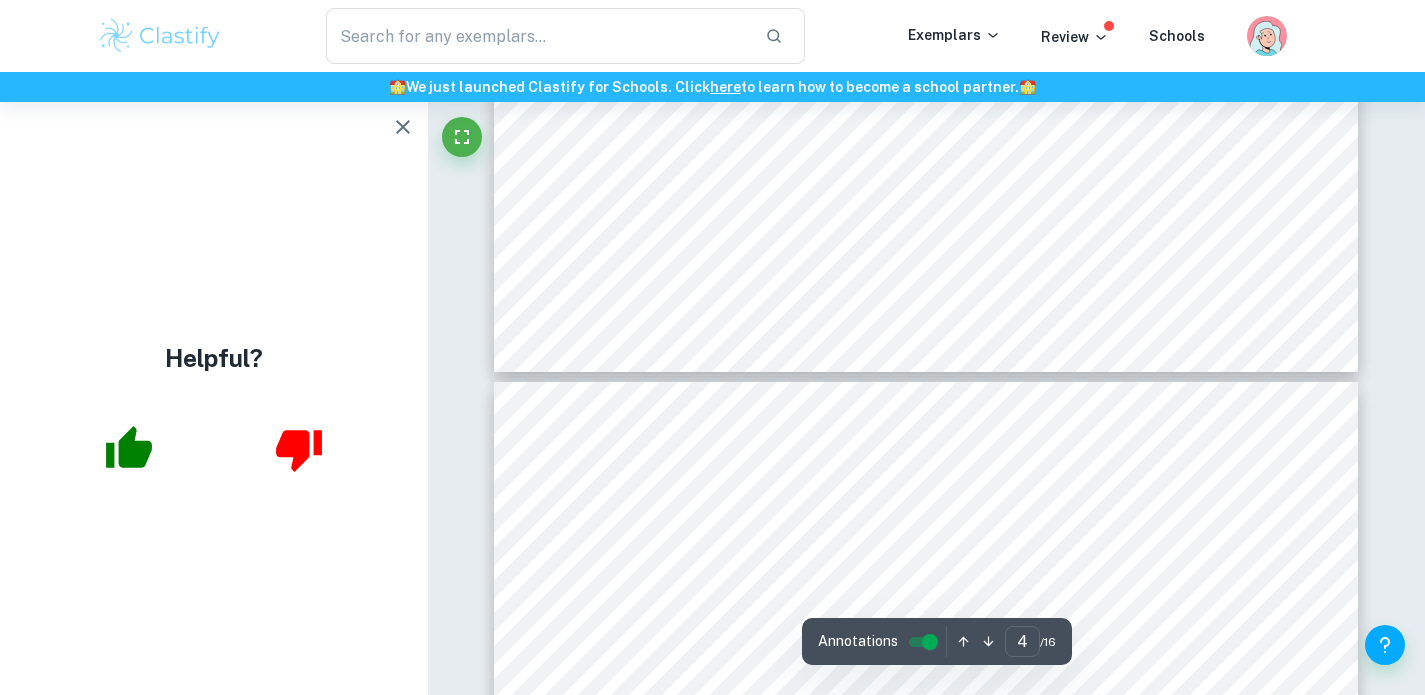 scroll, scrollTop: 3725, scrollLeft: 0, axis: vertical 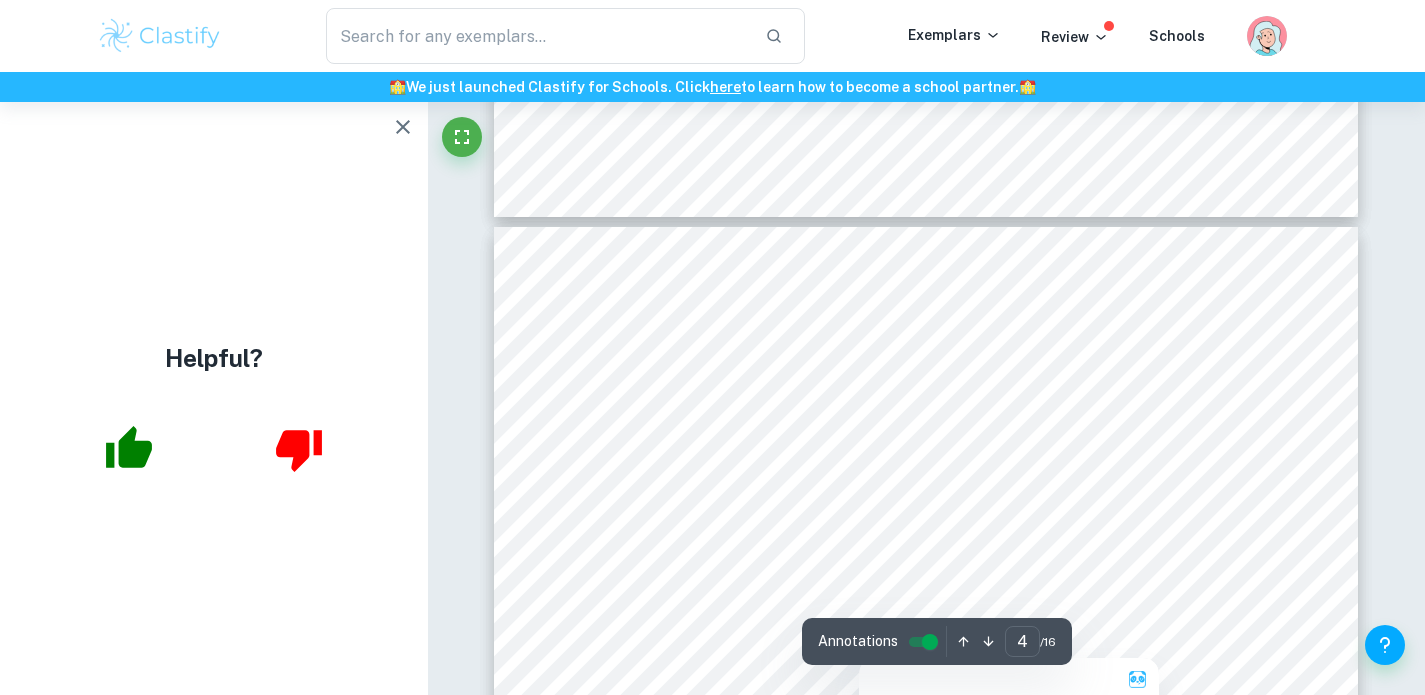 click at bounding box center (922, 602) 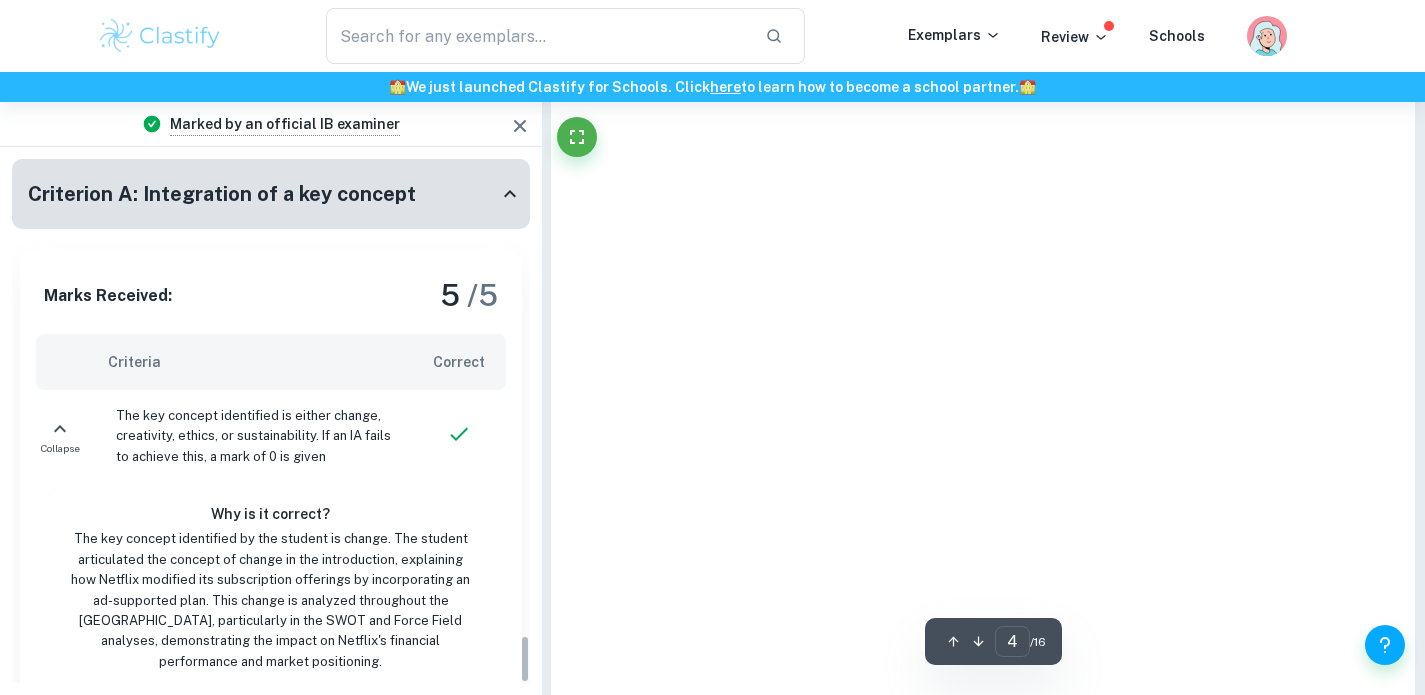 scroll, scrollTop: 4526, scrollLeft: 0, axis: vertical 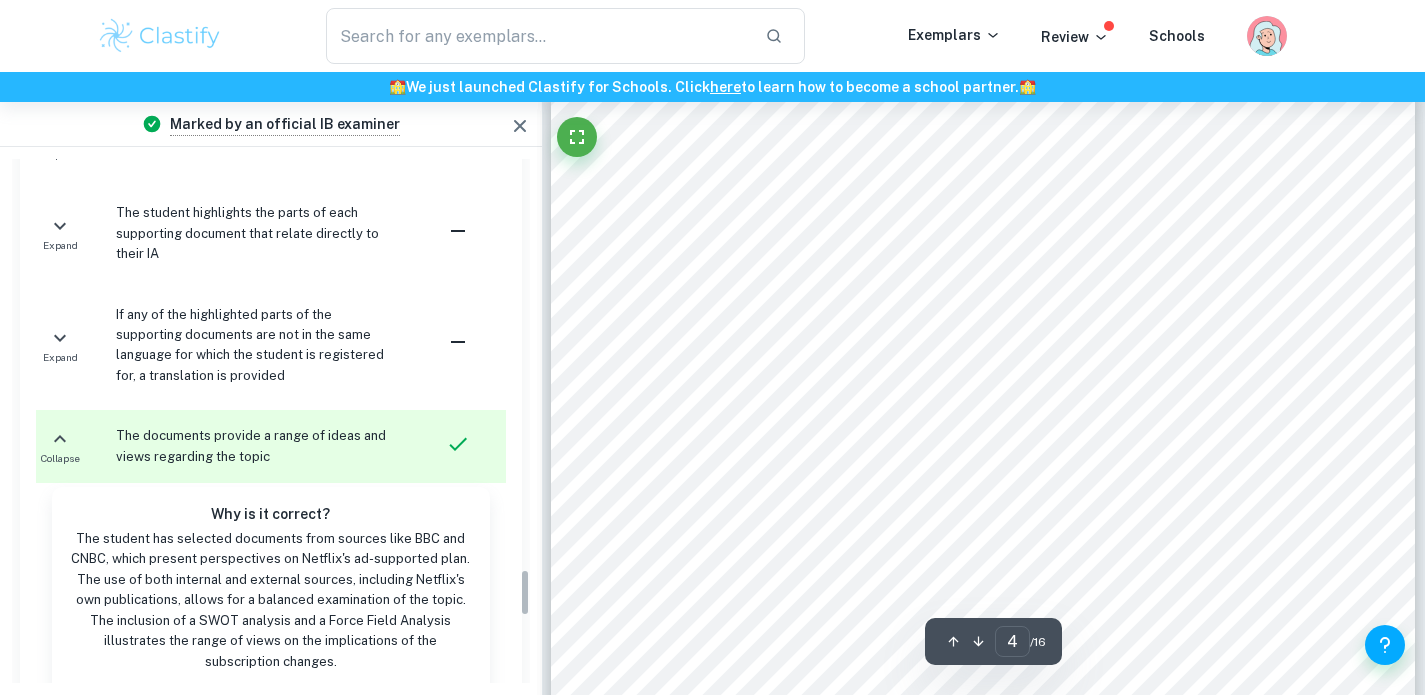 click 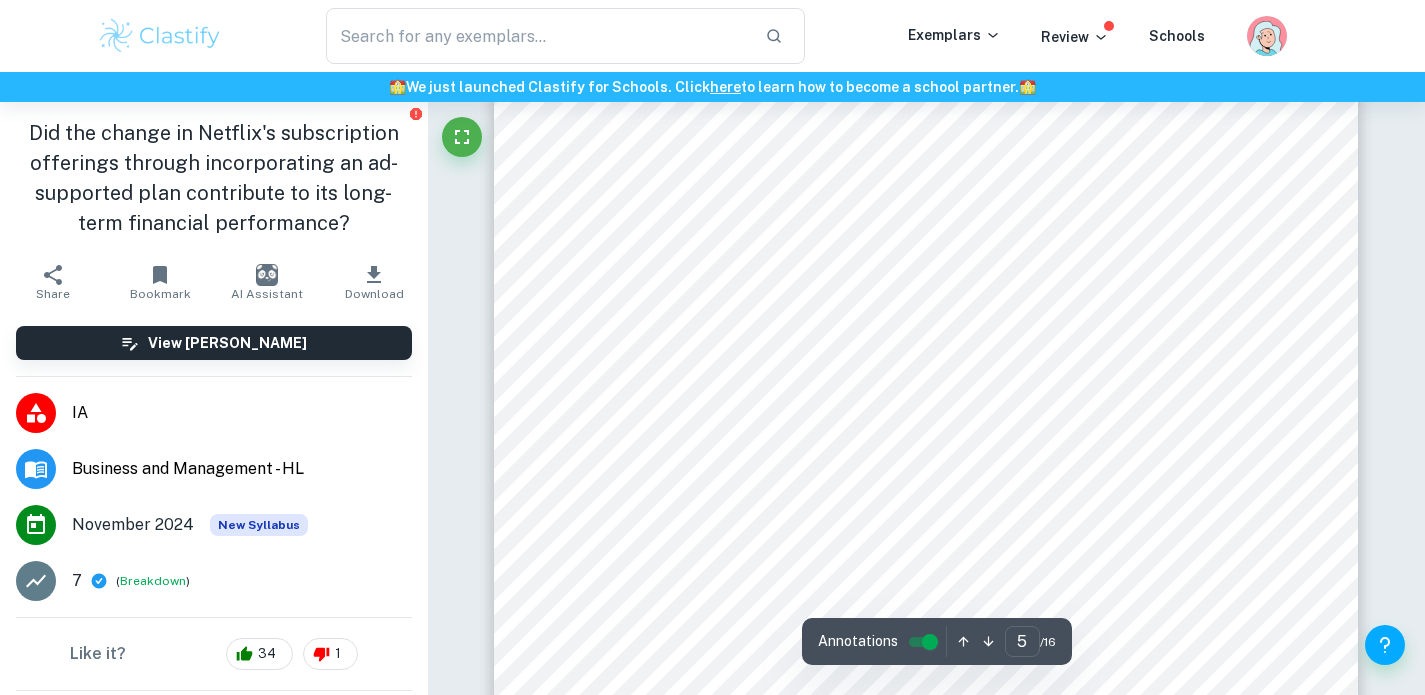 scroll, scrollTop: 5066, scrollLeft: 0, axis: vertical 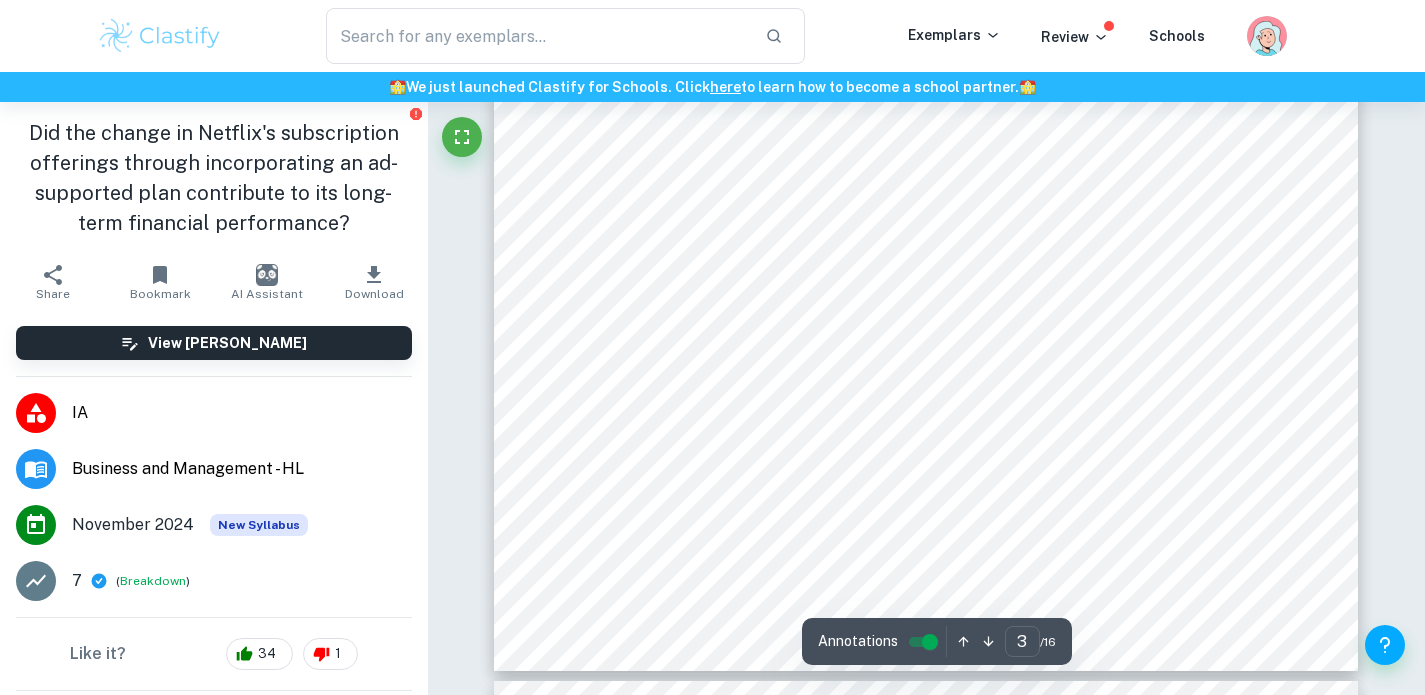 type on "2" 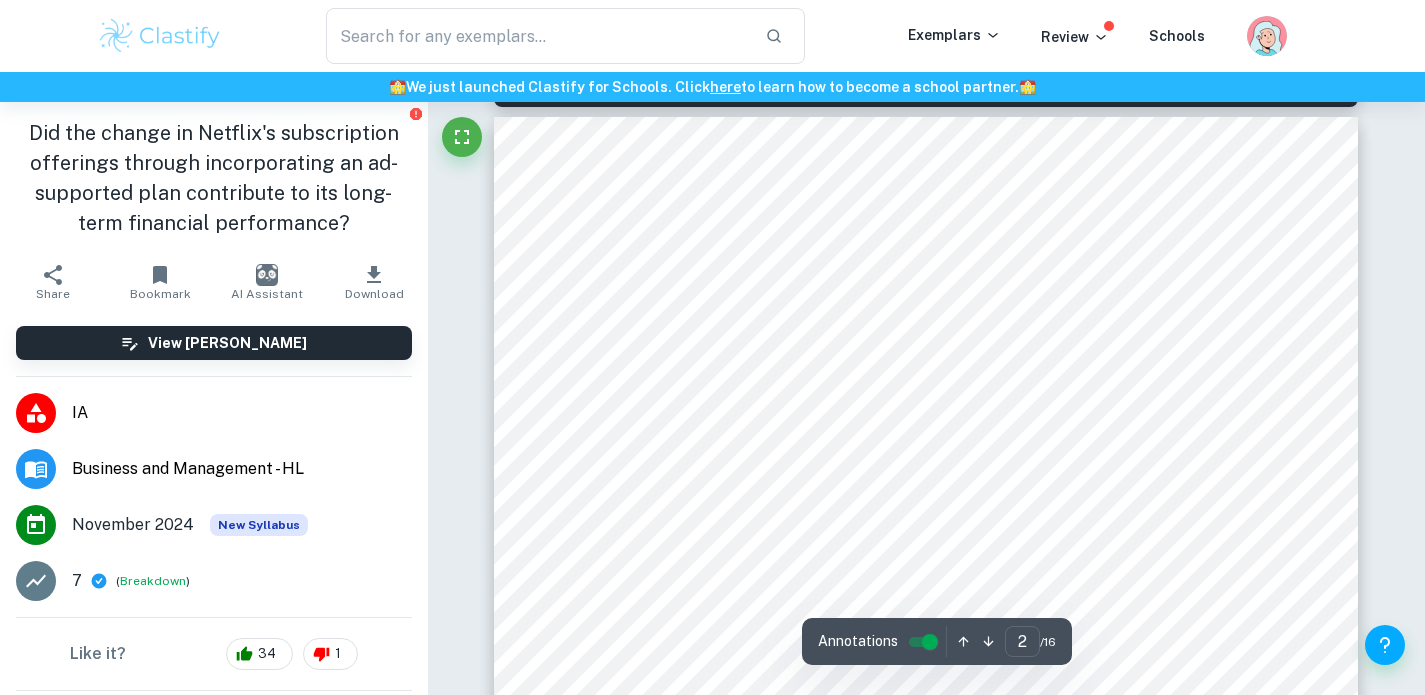 scroll, scrollTop: 1377, scrollLeft: 0, axis: vertical 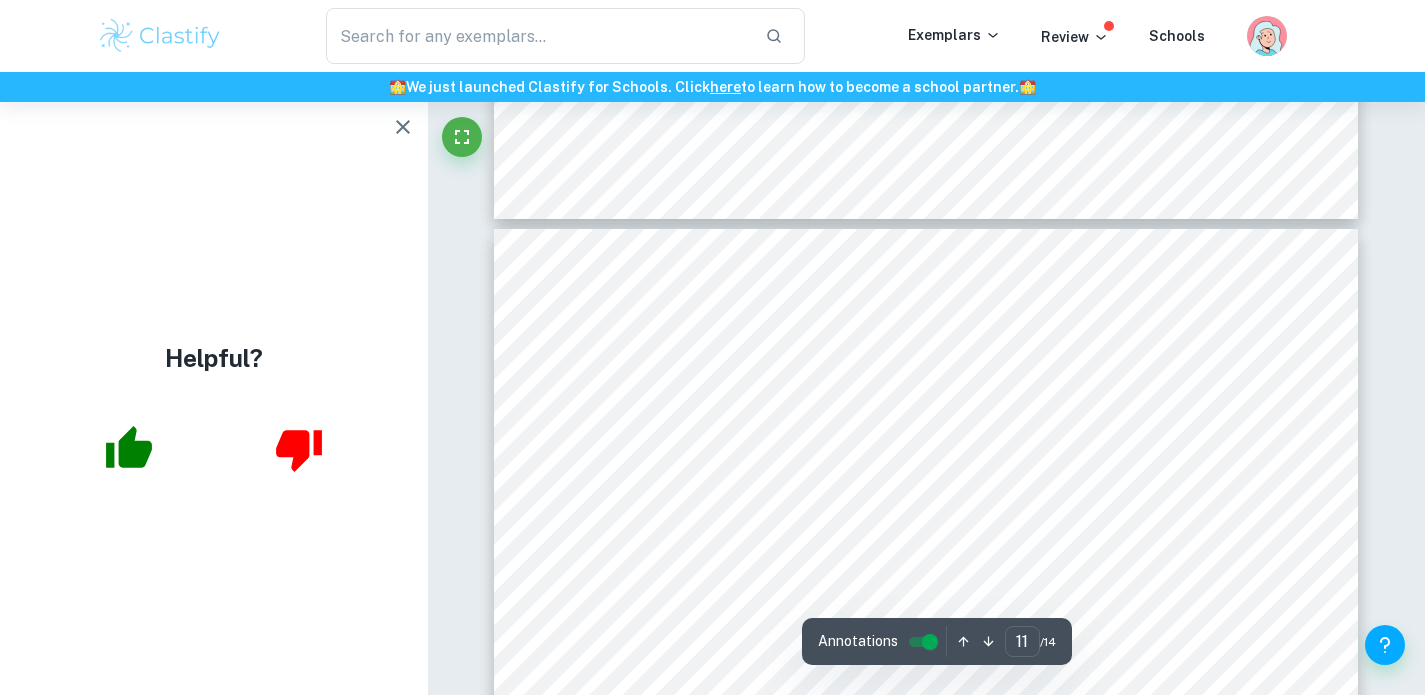 click on "maintaining low operational expenses, allowing them to increase profitability." at bounding box center (953, 411) 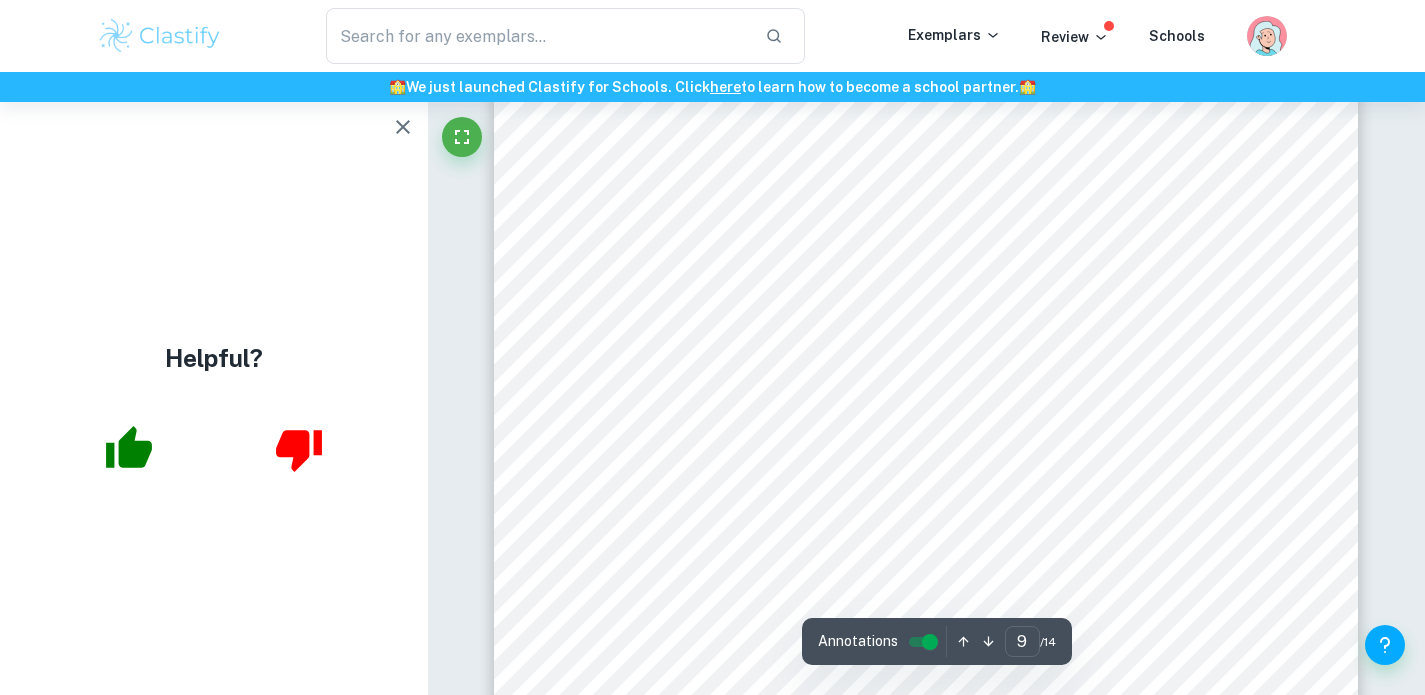 scroll, scrollTop: 10471, scrollLeft: 0, axis: vertical 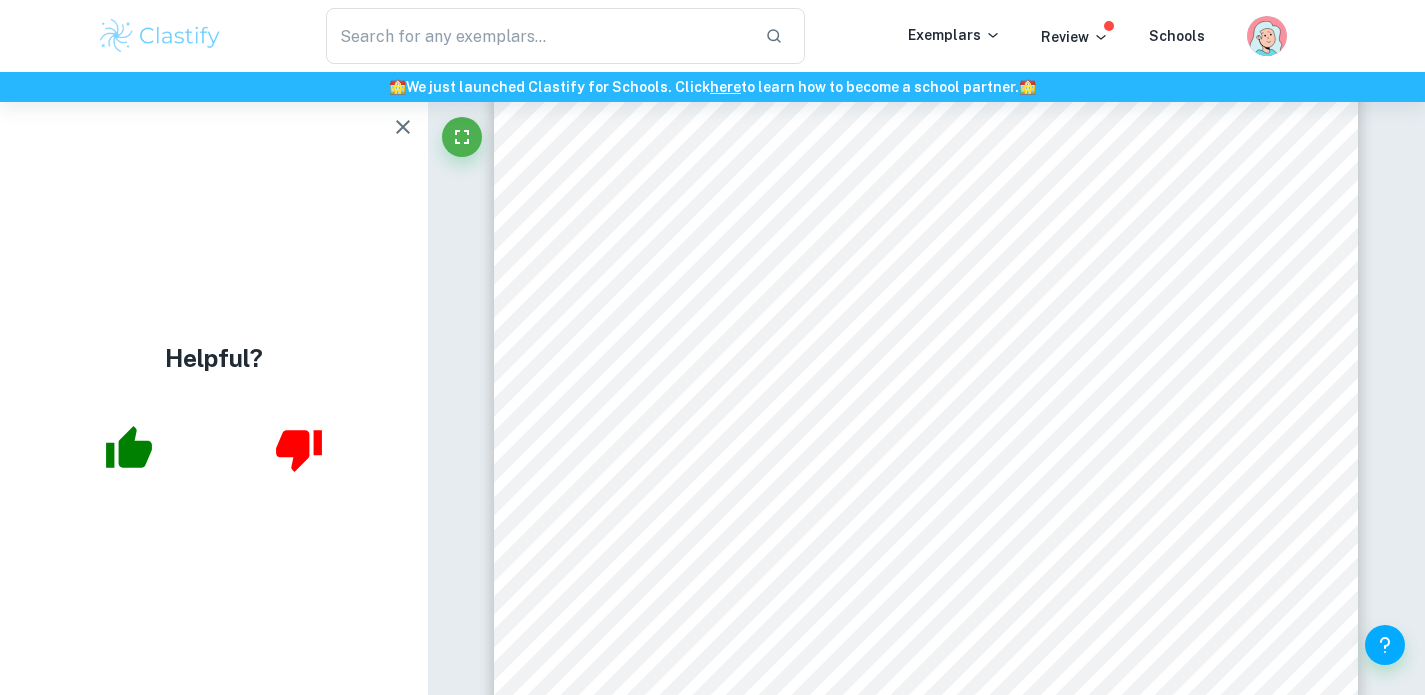 click on "To what extent is Dunkin9s change in branding strategy effective in increasing their profitability in [GEOGRAPHIC_DATA]? Page 9 of 29 Figure 4: The Charli x Dunkin9 merchandise collection 4   Findings and Analysis 4.1 BCG Matrix Figure 5: Boston Consulting Group (BCG) Matrix of Dunkin9s products The BCG Matrix is a tool utilized in corporate strategy to analyse product lines based on market share and market growth. Dunkin9s deviation away from donuts has been an integral portion of their rebrand,   changing   their strategy to become a beverage-led company. To a large extent, Dunkin9s emphasis on beverages has increased the company9s profitability. [PERSON_NAME] has adopted a harvest strategy, channelling more resources towards their coffee through their investment in higher" at bounding box center [926, 250] 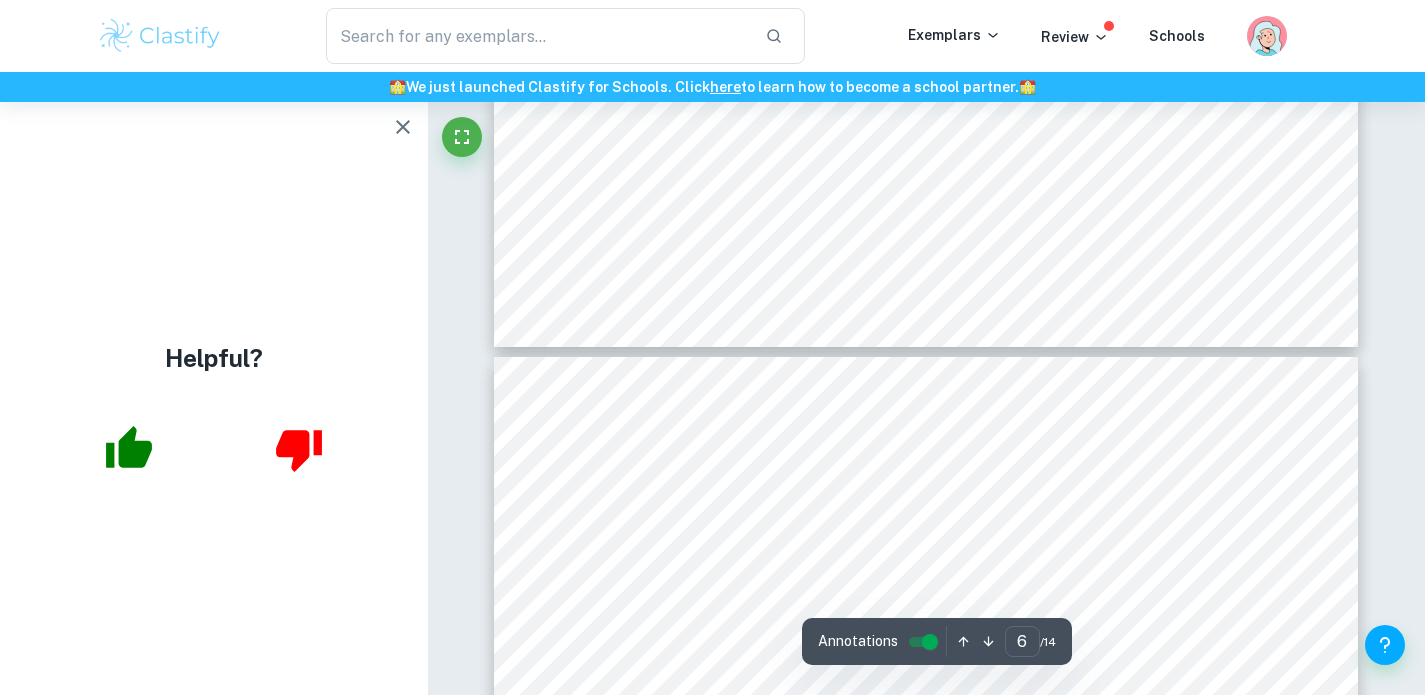 scroll, scrollTop: 7287, scrollLeft: 0, axis: vertical 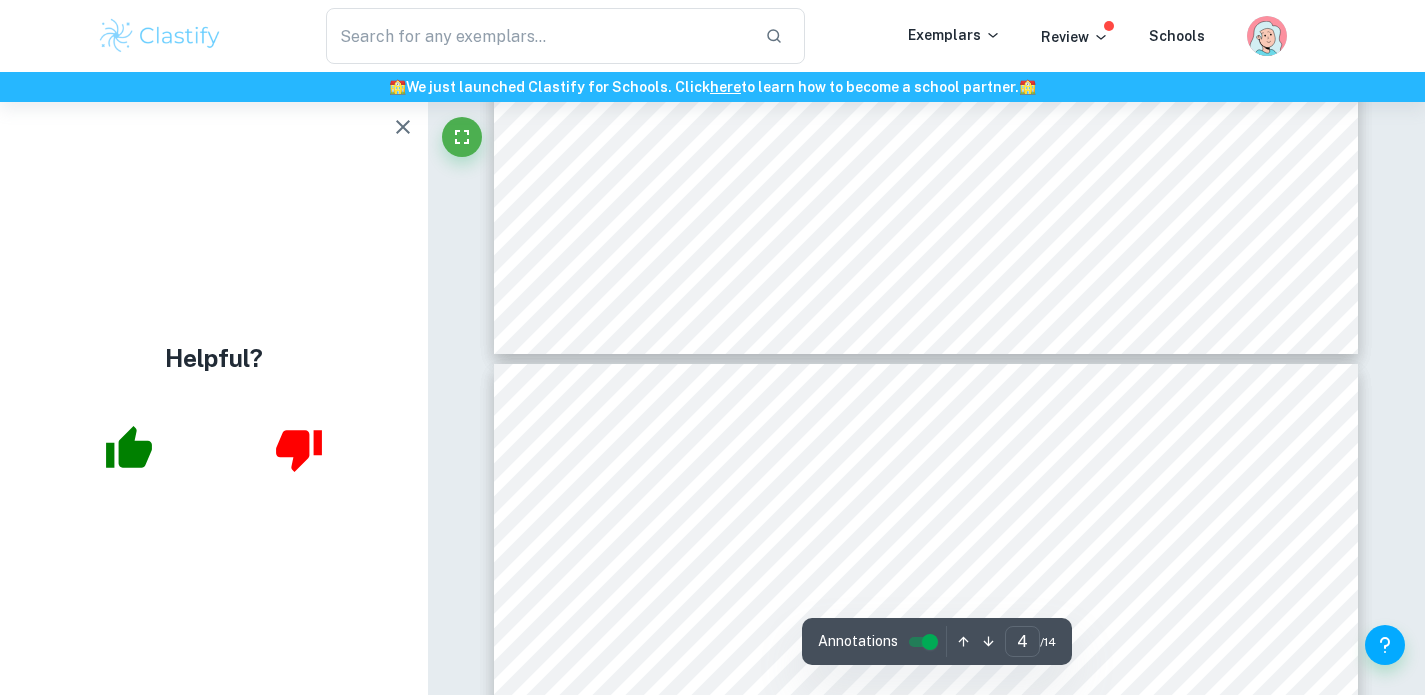 type on "3" 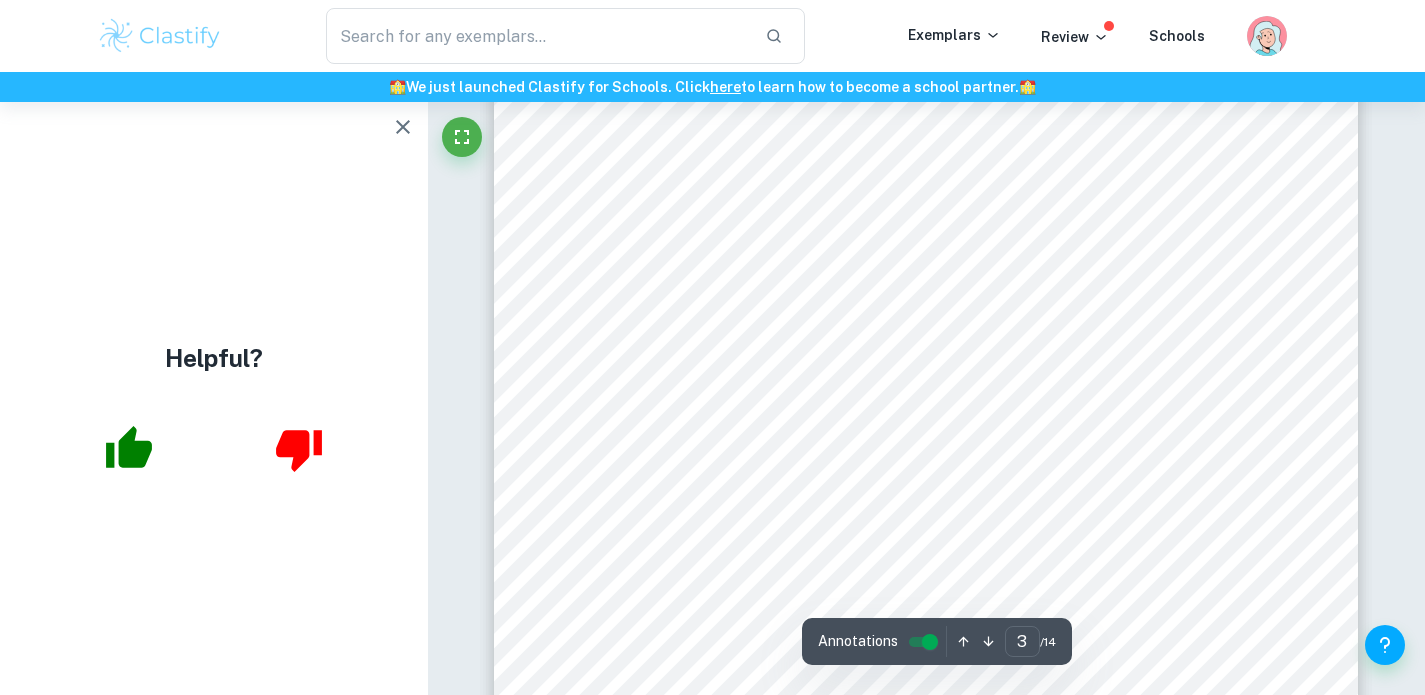 scroll, scrollTop: 2866, scrollLeft: 0, axis: vertical 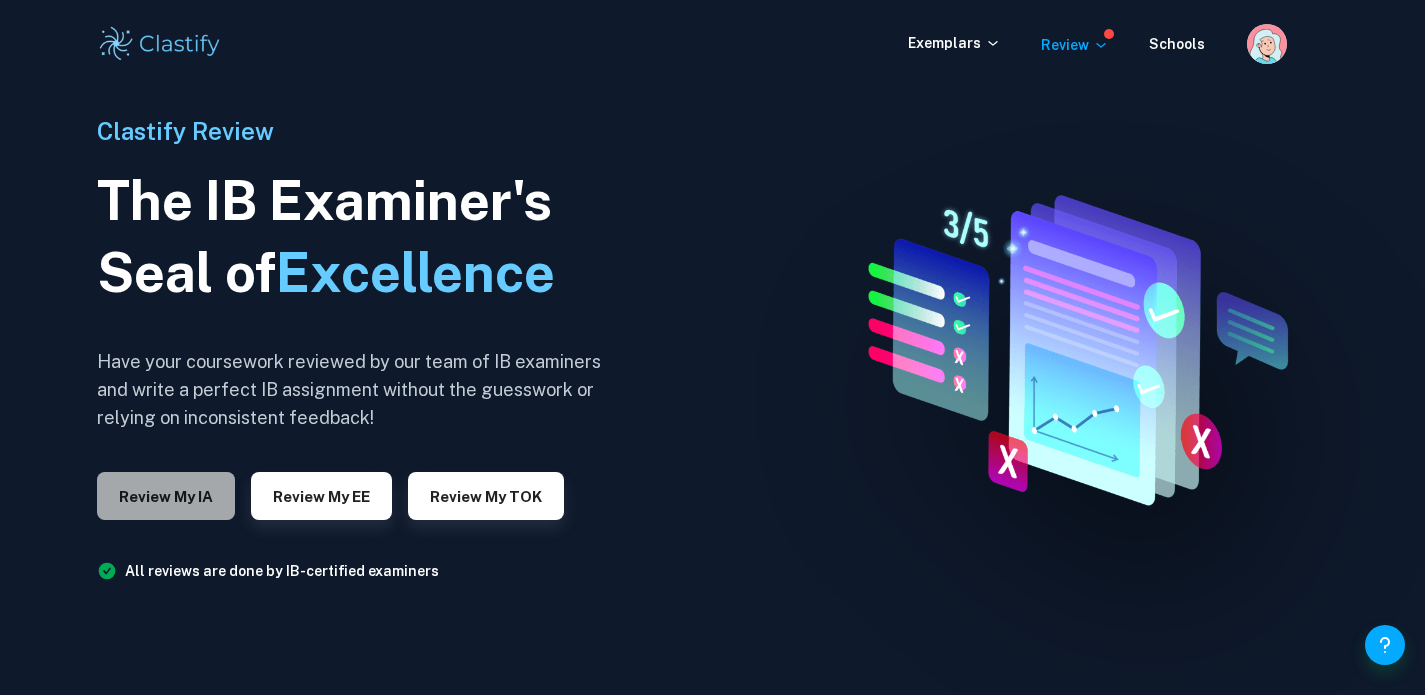 click on "Review my IA" at bounding box center (166, 496) 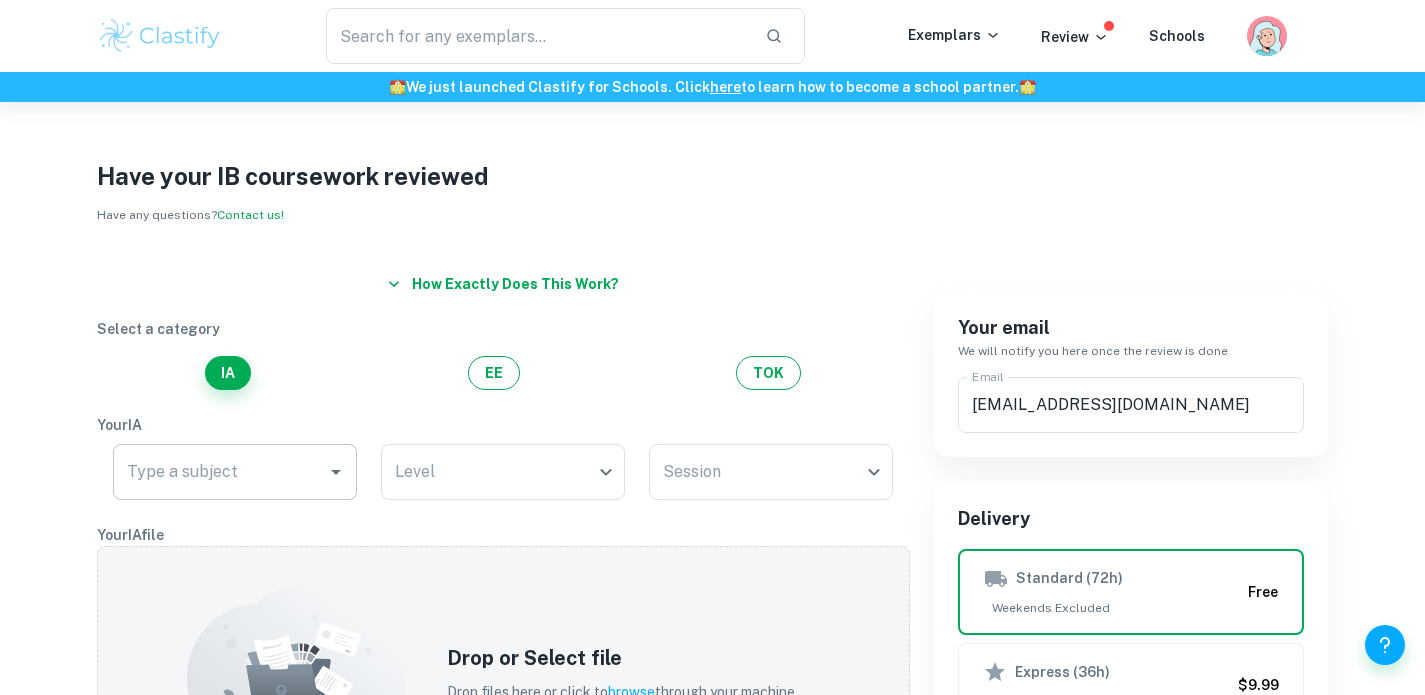 click 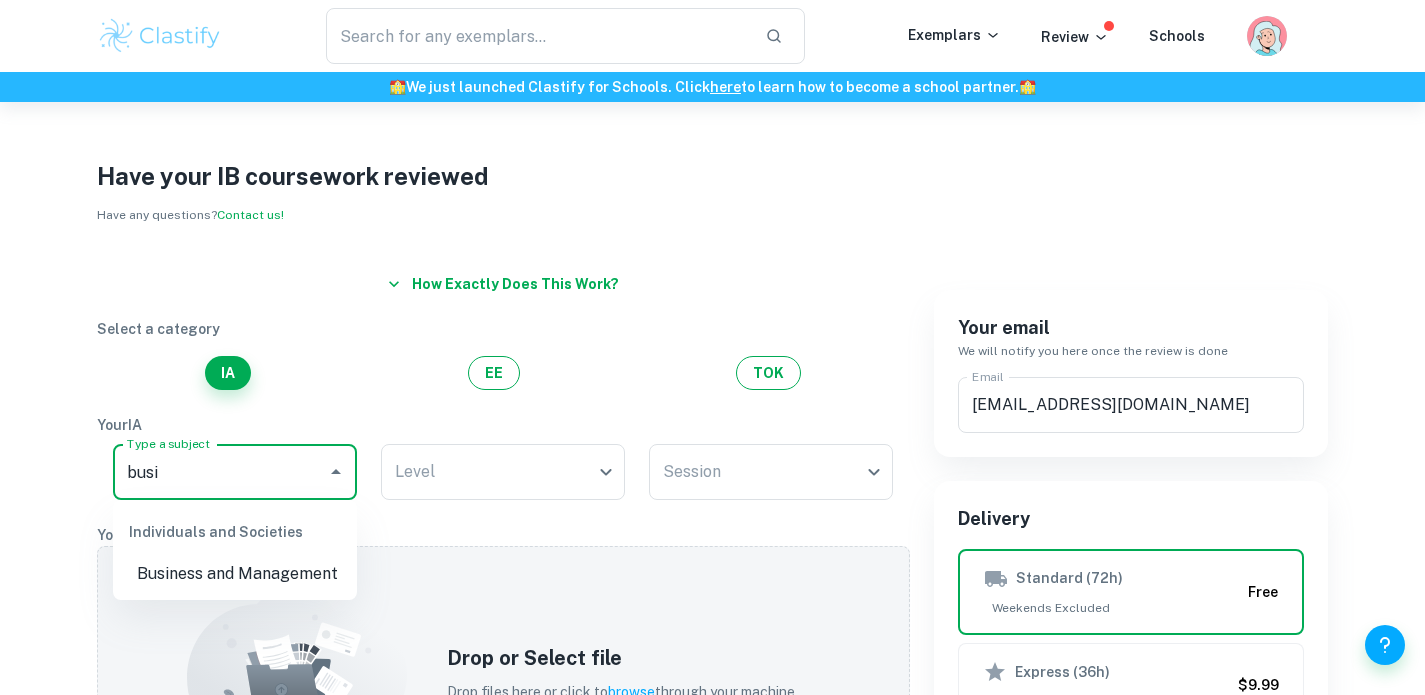 click on "Business and Management" at bounding box center [235, 574] 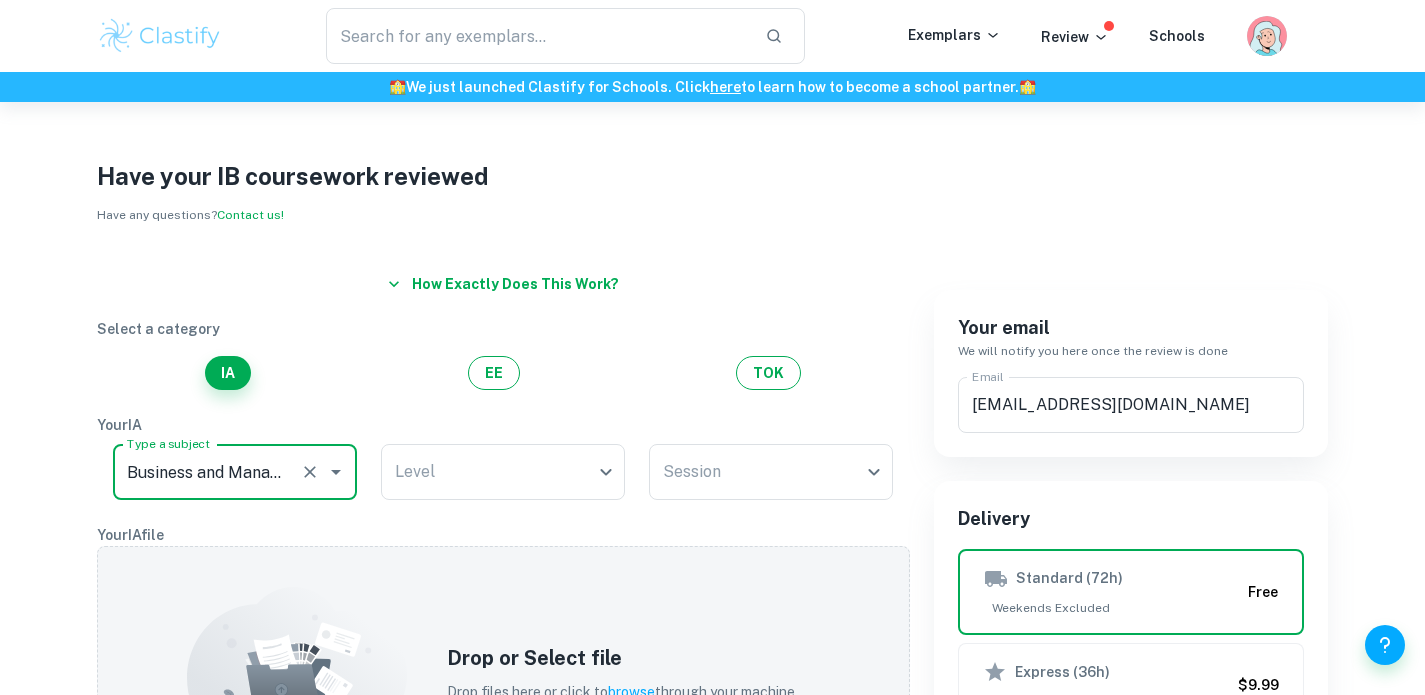type on "Business and Management" 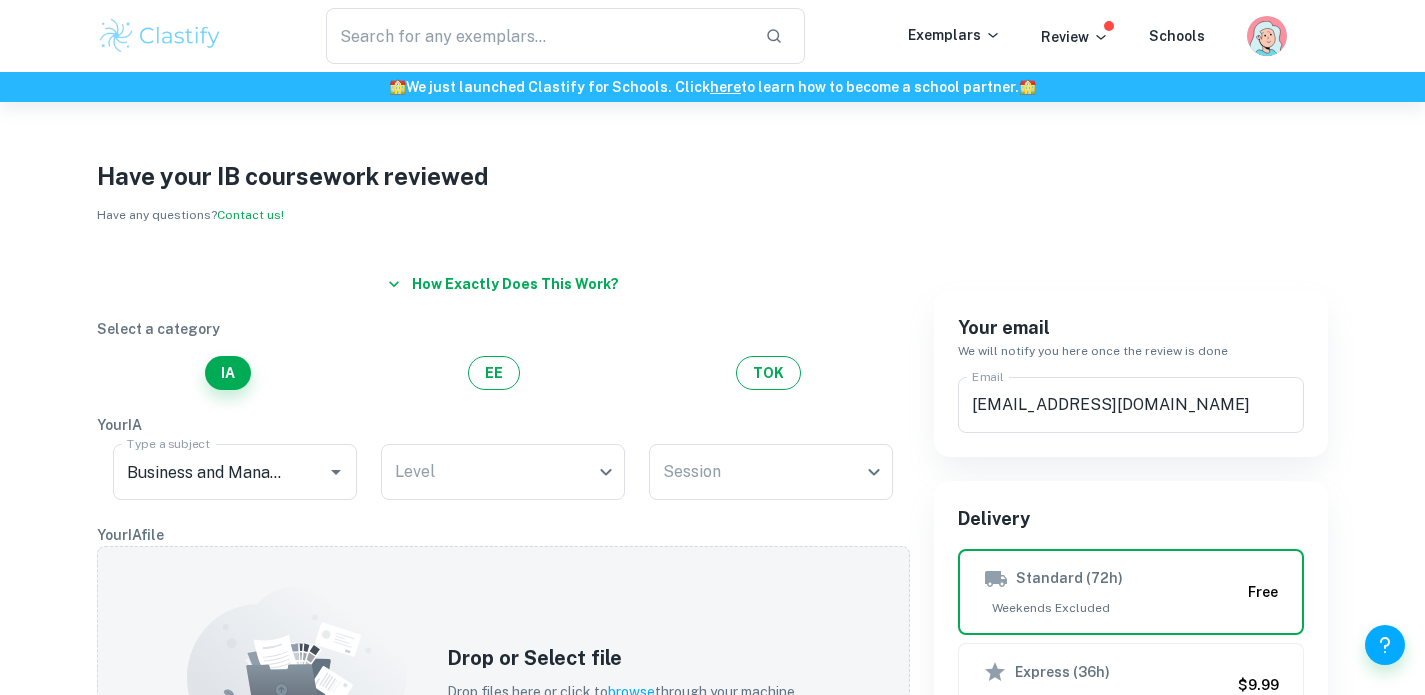 click on "Level ​ Level" at bounding box center [503, 476] 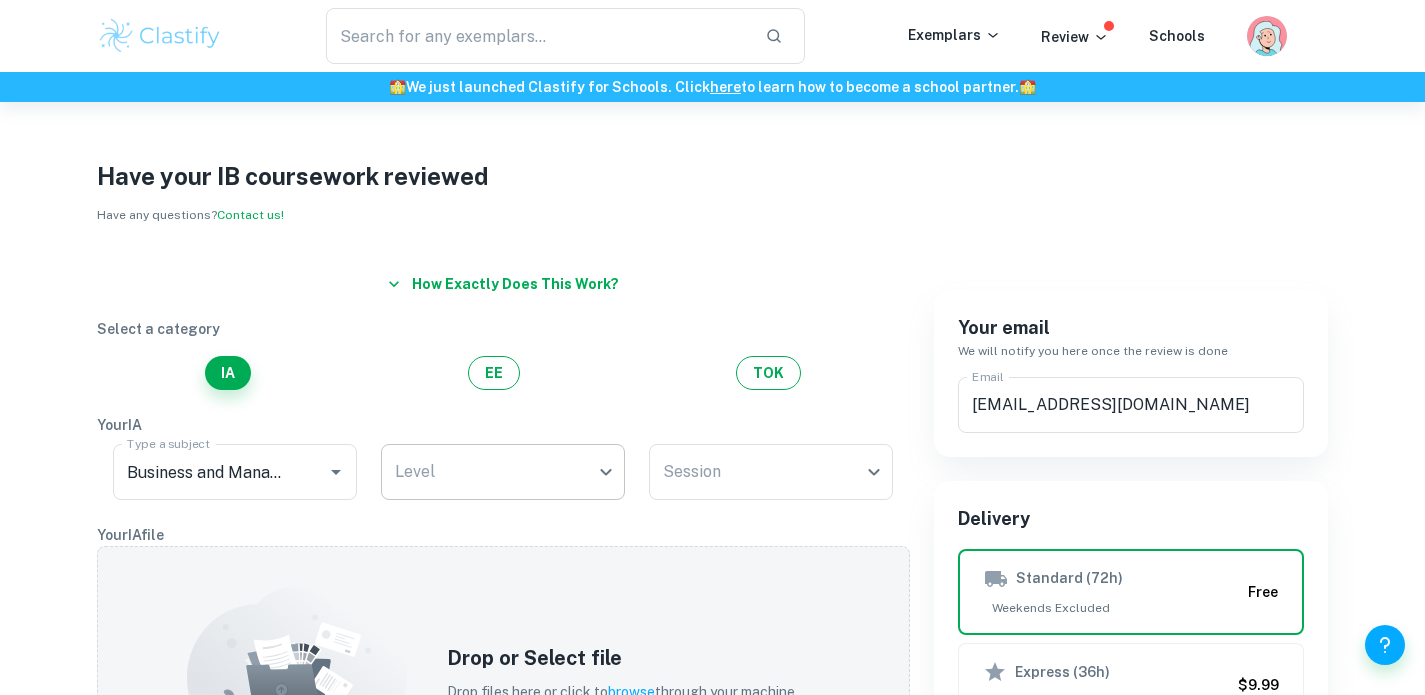 click on "​ Exemplars Review Schools 🏫  We just launched Clastify for Schools. Click  here  to learn how to become a school partner.  🏫 Have your IB coursework reviewed Have any questions?  Contact us! How exactly does this work? Select a category IA EE TOK Your  IA Type a subject Business and Management Type a subject Level ​ Level Session ​ Session Your  IA  file Drop or Select file Drop files here or click to  browse  through your machine The file must be in English. If you're doing IB in another language please translate it using ChatGPT. Requests x ​ Your email We will notify you here once the review is done Email hamzadaher01234@gmail.com Email Delivery Standard (72h) Weekends Excluded Free Express (36h) Weekends Excluded $9.99 Turbo (24h) Weekends Included $19.99 Summary Delivered on Tue   15   Jul Email hamzadaher01234@gmail.com IA Review $ 49.99 Total Billed 49.99  USD Full money back guarantee I agree to Clastify's  Terms of Service ,  Privacy Policy  and  Academic Integrity Policy ." at bounding box center (712, 449) 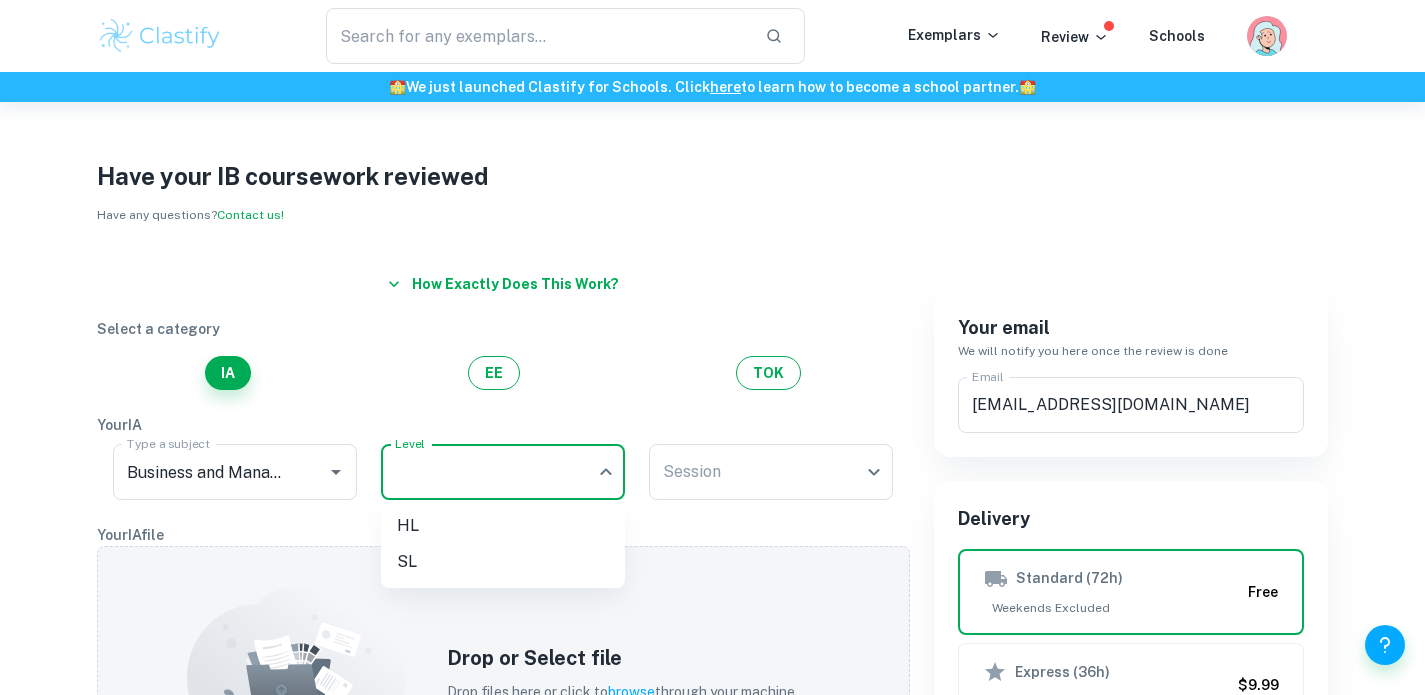click on "HL" at bounding box center (503, 526) 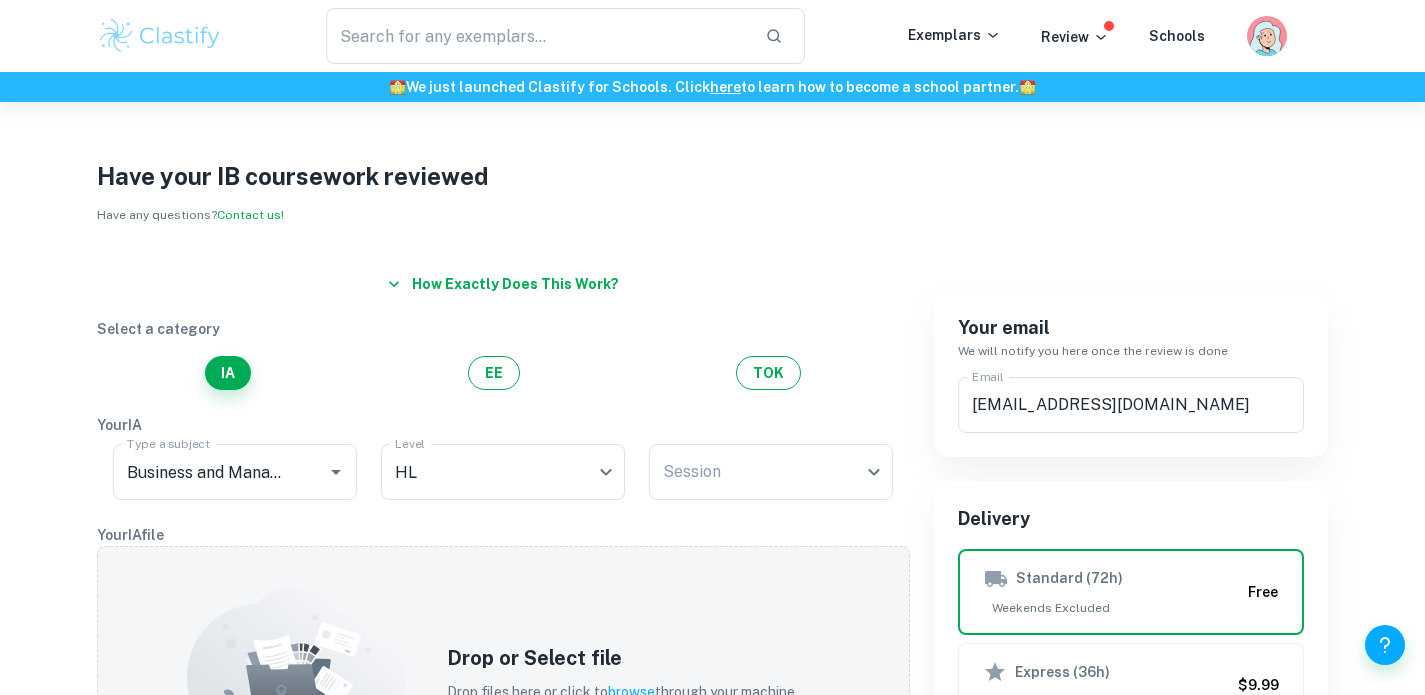 click on "How exactly does this work? Select a category IA EE TOK Your  IA Type a subject Business and Management Type a subject Level HL   HL Level Session ​ Session Your  IA  file Drop or Select file Drop files here or click to  browse  through your machine The file must be in English. If you're doing IB in another language please translate it using ChatGPT. Requests x ​" at bounding box center [491, 852] 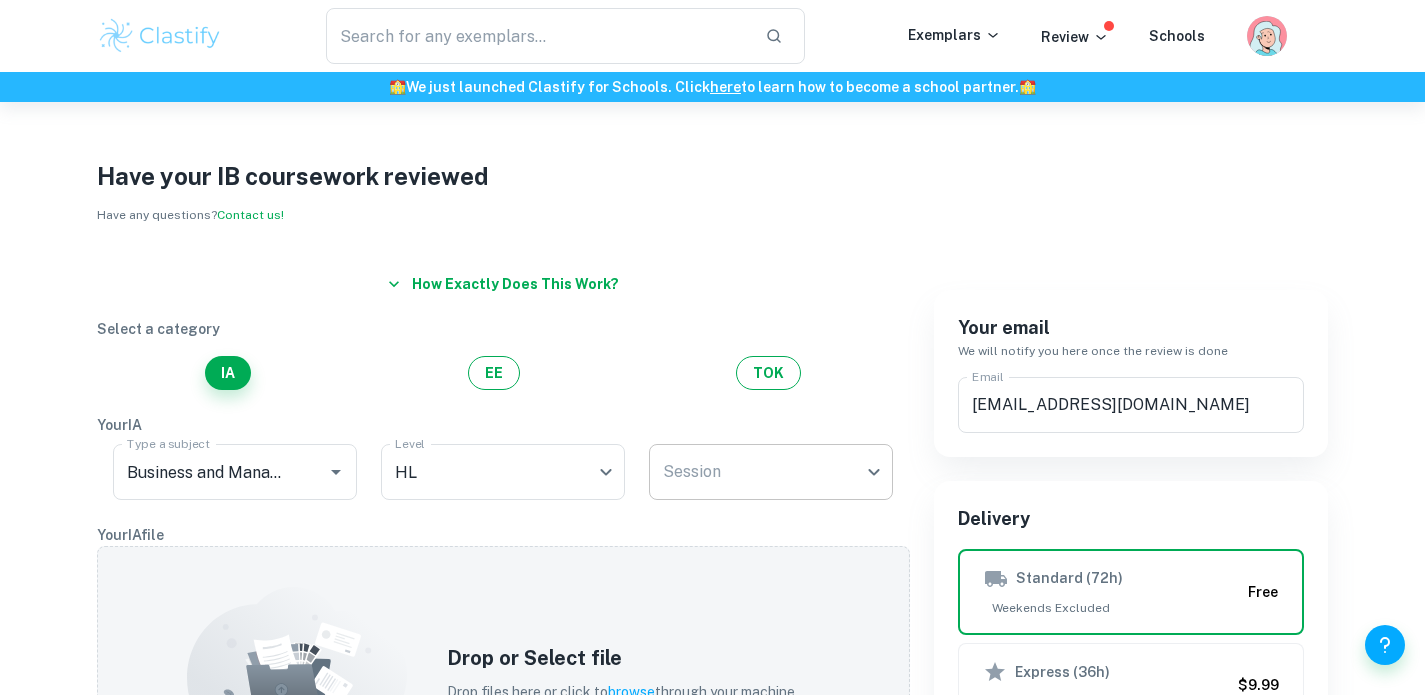 click on "​ Exemplars Review Schools 🏫  We just launched Clastify for Schools. Click  here  to learn how to become a school partner.  🏫 Have your IB coursework reviewed Have any questions?  Contact us! How exactly does this work? Select a category IA EE TOK Your  IA Type a subject Business and Management Type a subject Level HL   HL Level Session ​ Session Your  IA  file Drop or Select file Drop files here or click to  browse  through your machine The file must be in English. If you're doing IB in another language please translate it using ChatGPT. Requests x ​ Your email We will notify you here once the review is done Email hamzadaher01234@gmail.com Email Delivery Standard (72h) Weekends Excluded Free Express (36h) Weekends Excluded $9.99 Turbo (24h) Weekends Included $19.99 Summary Delivered on Tue   15   Jul Email hamzadaher01234@gmail.com IA Review $ 49.99 Total Billed 49.99  USD Full money back guarantee I agree to Clastify's  Terms of Service ,  Privacy Policy  and  Academic Integrity Policy ." at bounding box center [712, 449] 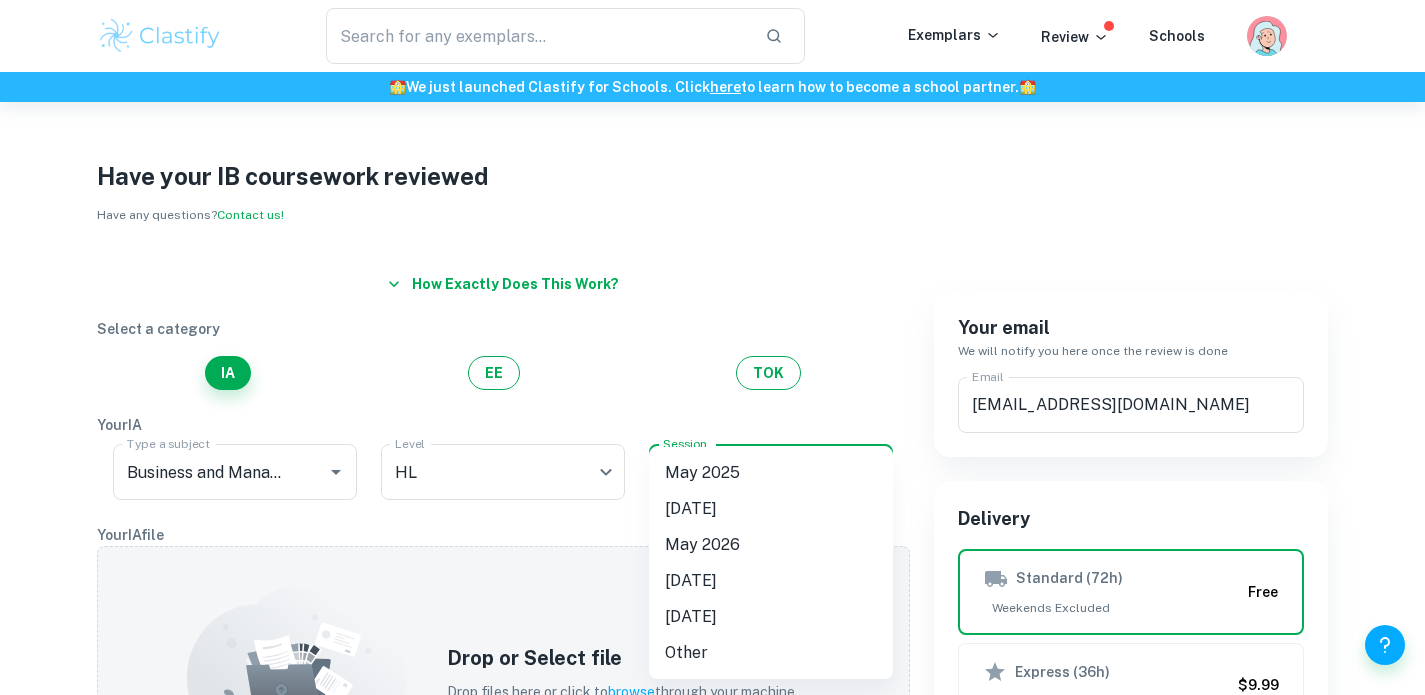 click on "May 2026" at bounding box center (771, 545) 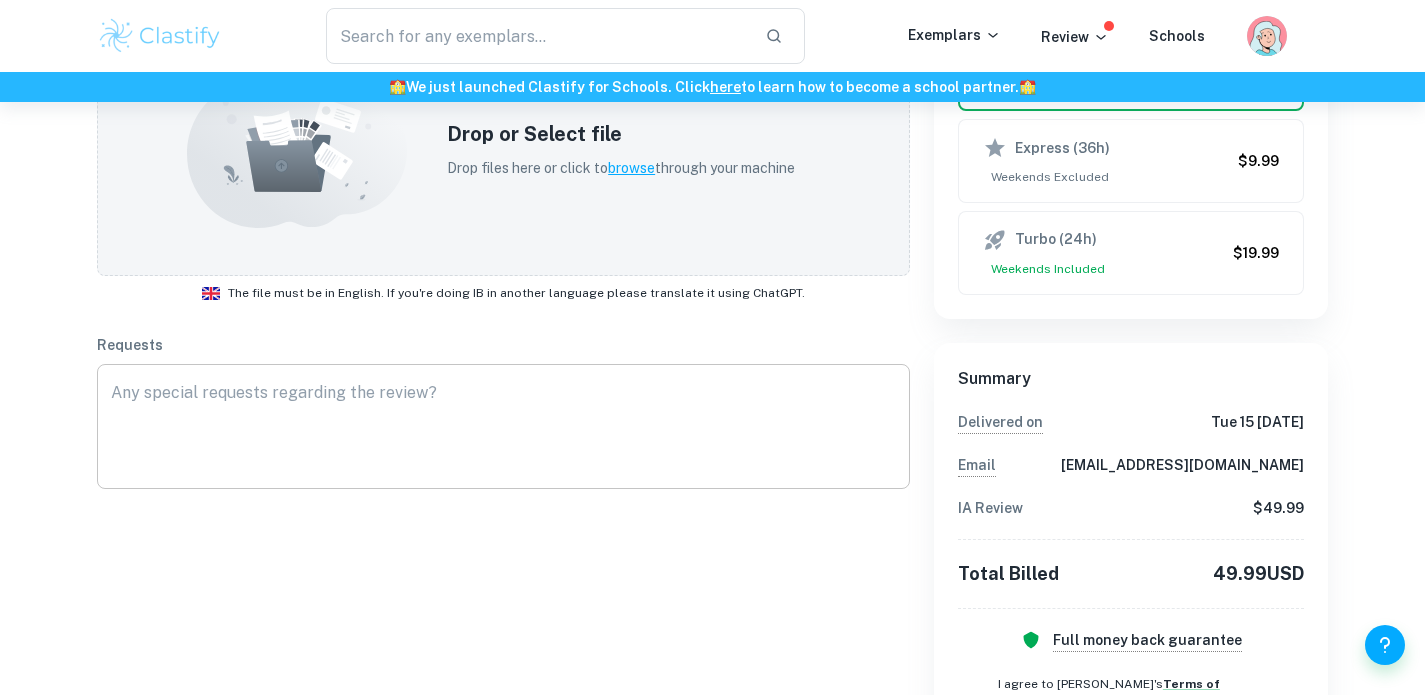 scroll, scrollTop: 521, scrollLeft: 0, axis: vertical 